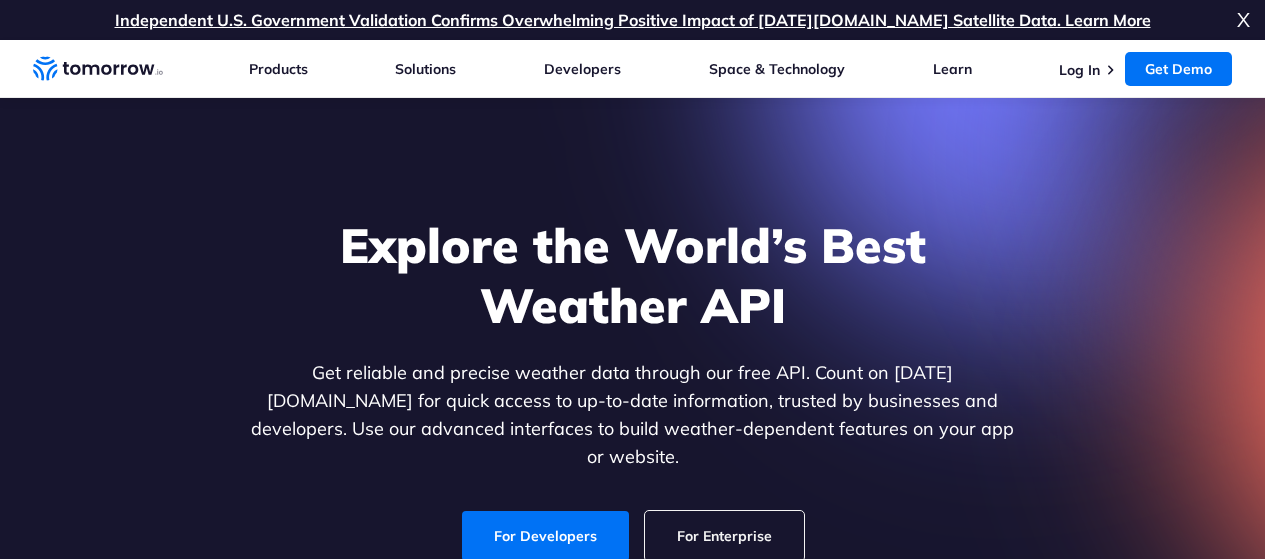 scroll, scrollTop: 2540, scrollLeft: 0, axis: vertical 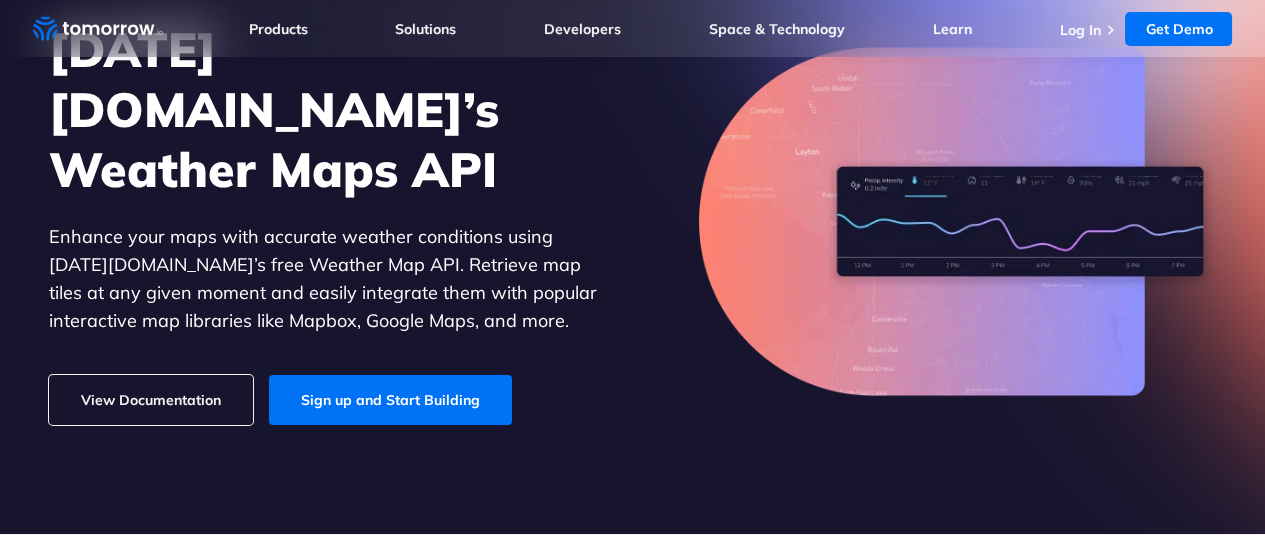 click on "View Documentation" at bounding box center (151, 400) 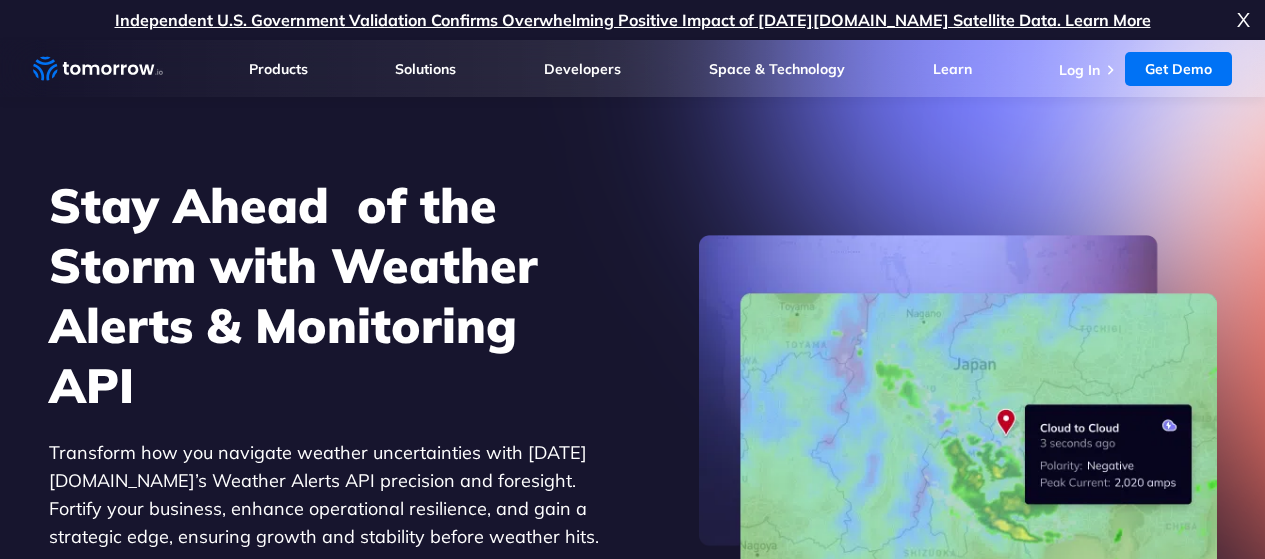 scroll, scrollTop: 0, scrollLeft: 0, axis: both 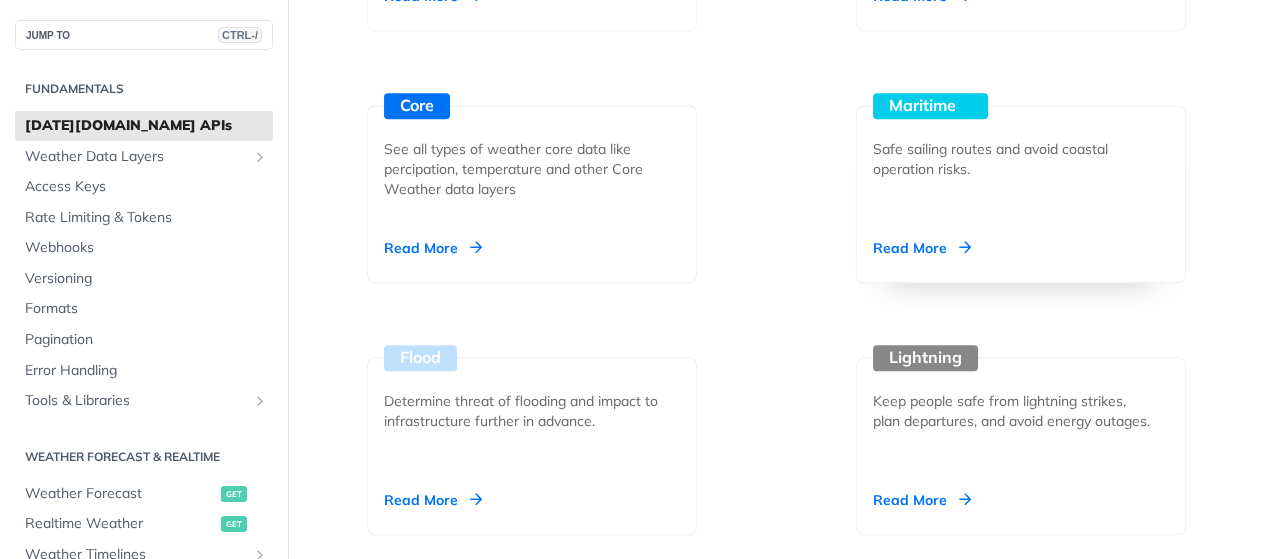 click on "Read More" at bounding box center [922, 248] 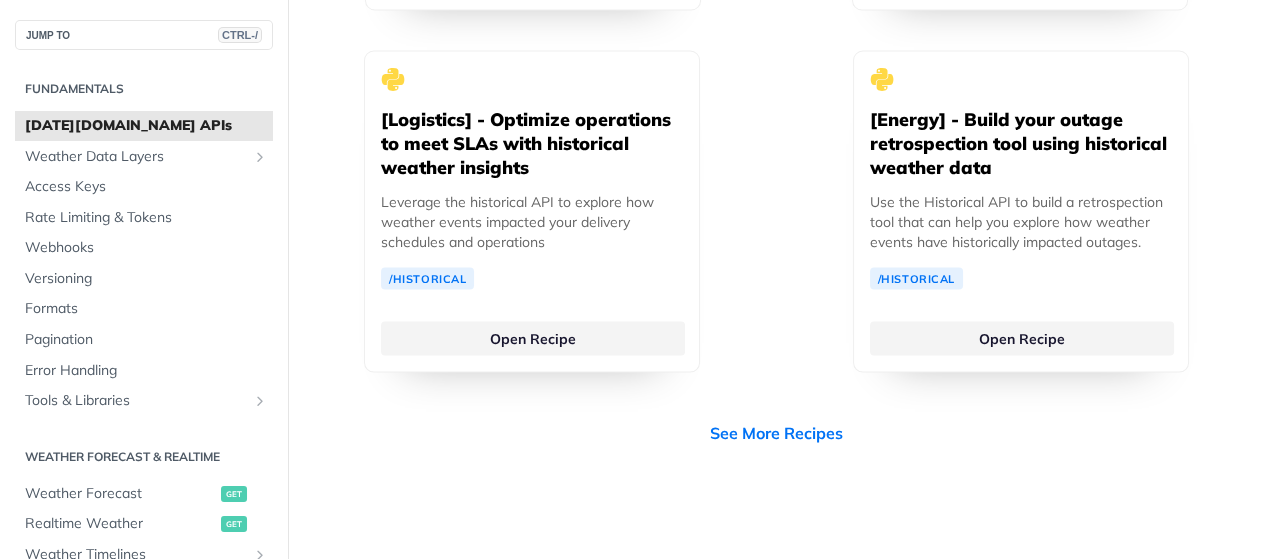 scroll, scrollTop: 5507, scrollLeft: 0, axis: vertical 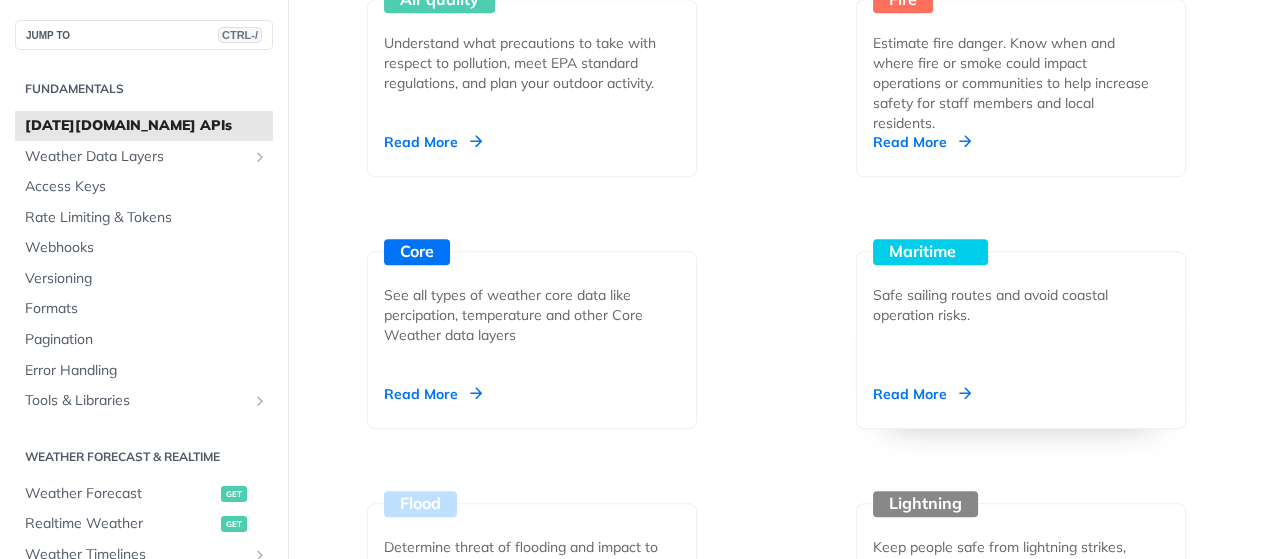 click on "Read More" at bounding box center (922, 394) 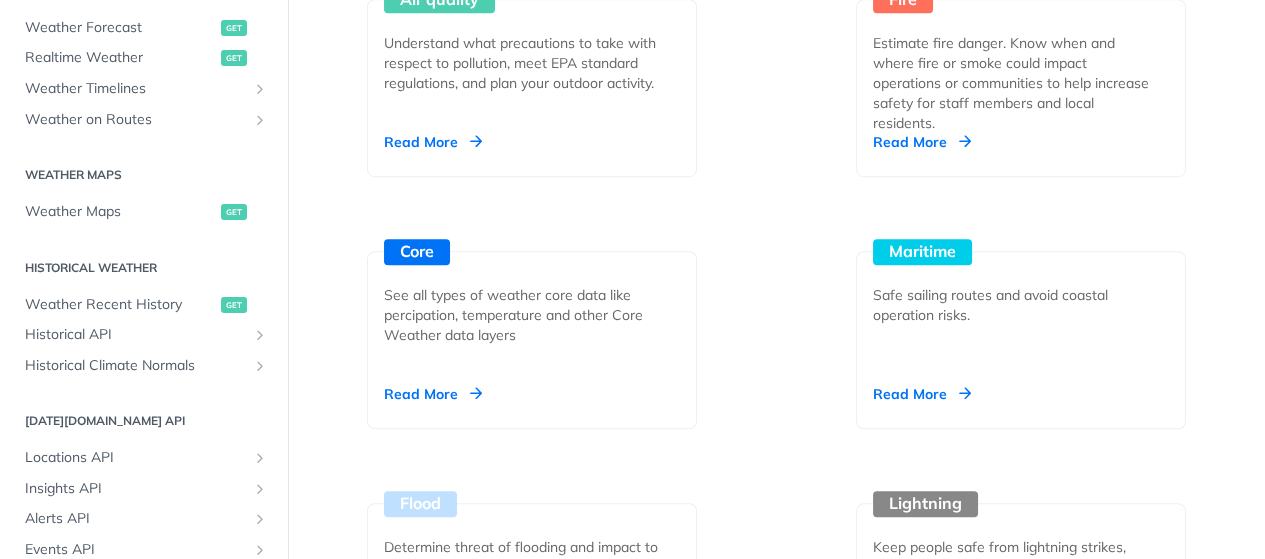 scroll, scrollTop: 466, scrollLeft: 0, axis: vertical 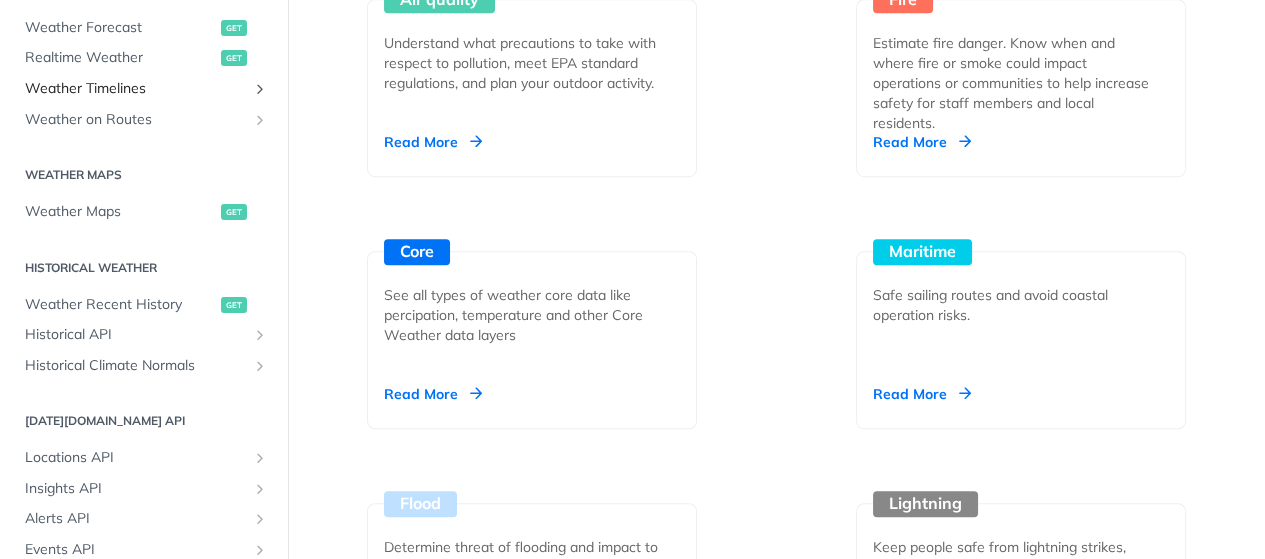 click on "Weather Timelines" at bounding box center [136, 89] 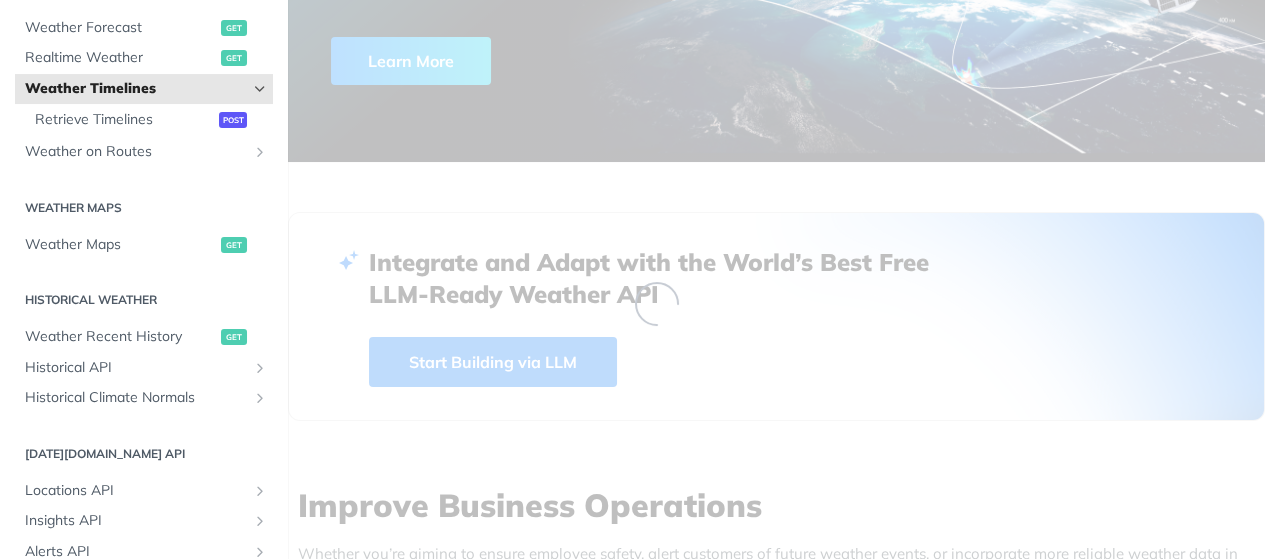 scroll, scrollTop: 353, scrollLeft: 0, axis: vertical 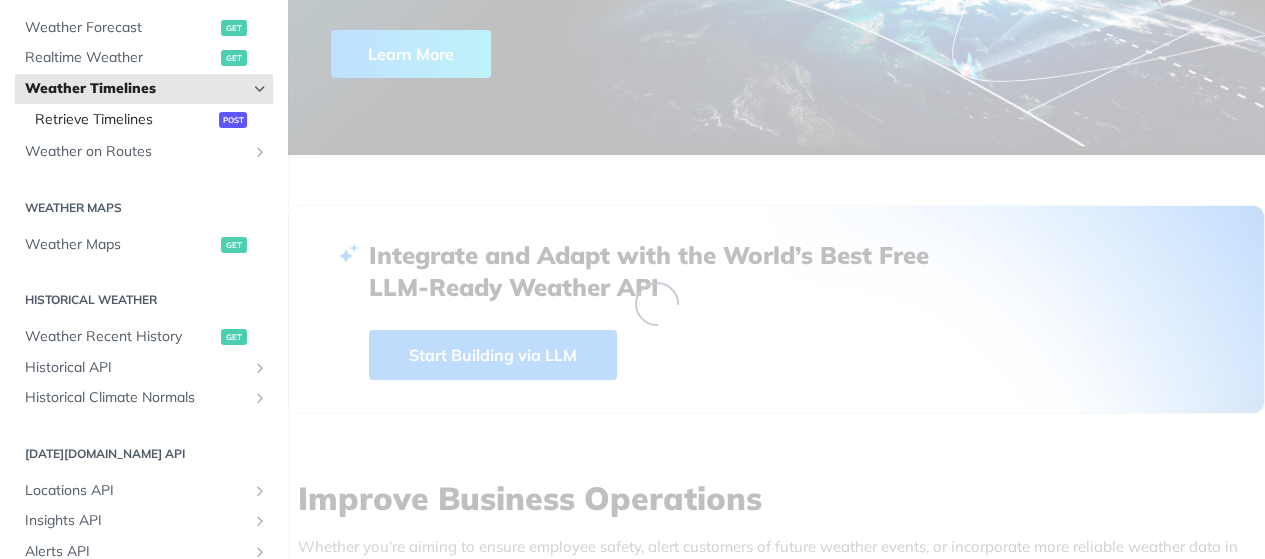 click on "Retrieve Timelines" at bounding box center (124, 120) 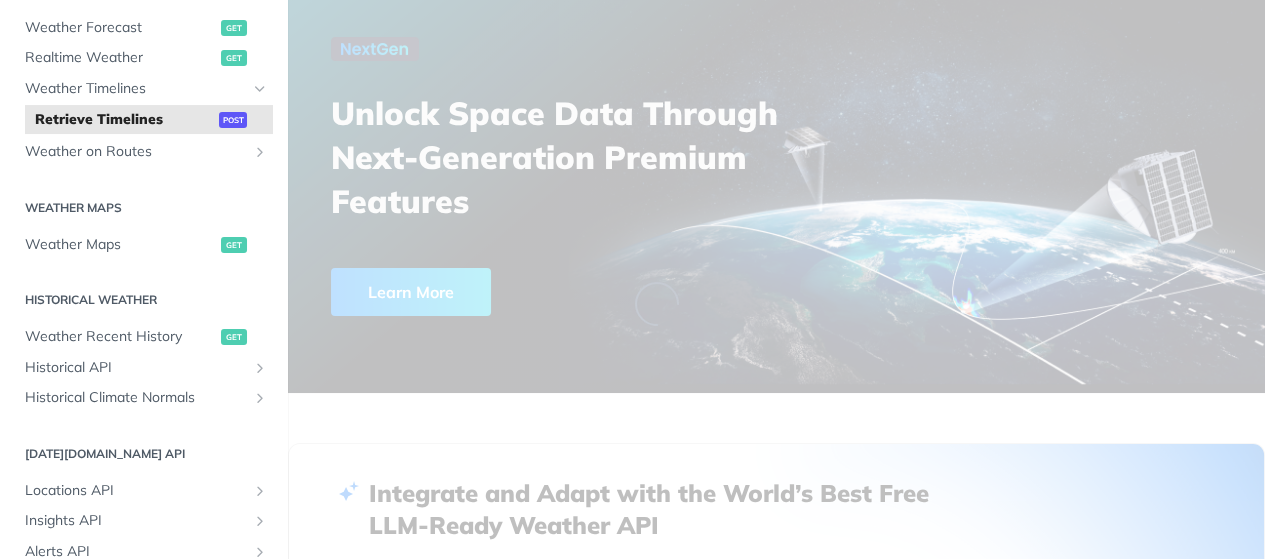 scroll, scrollTop: 0, scrollLeft: 0, axis: both 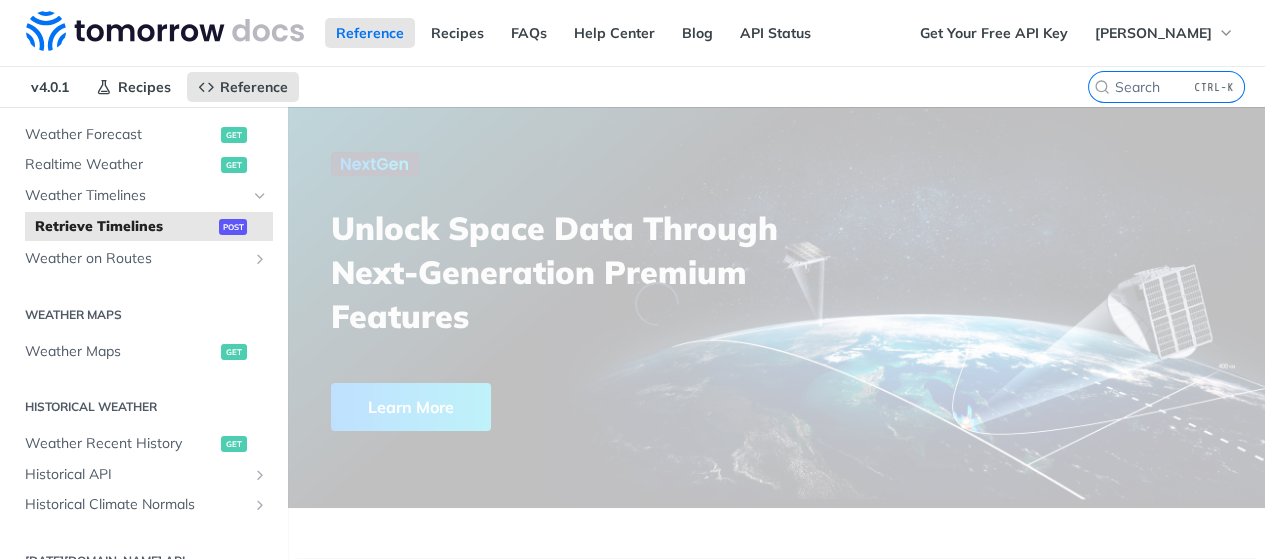 click on "Retrieve Timelines" at bounding box center [124, 227] 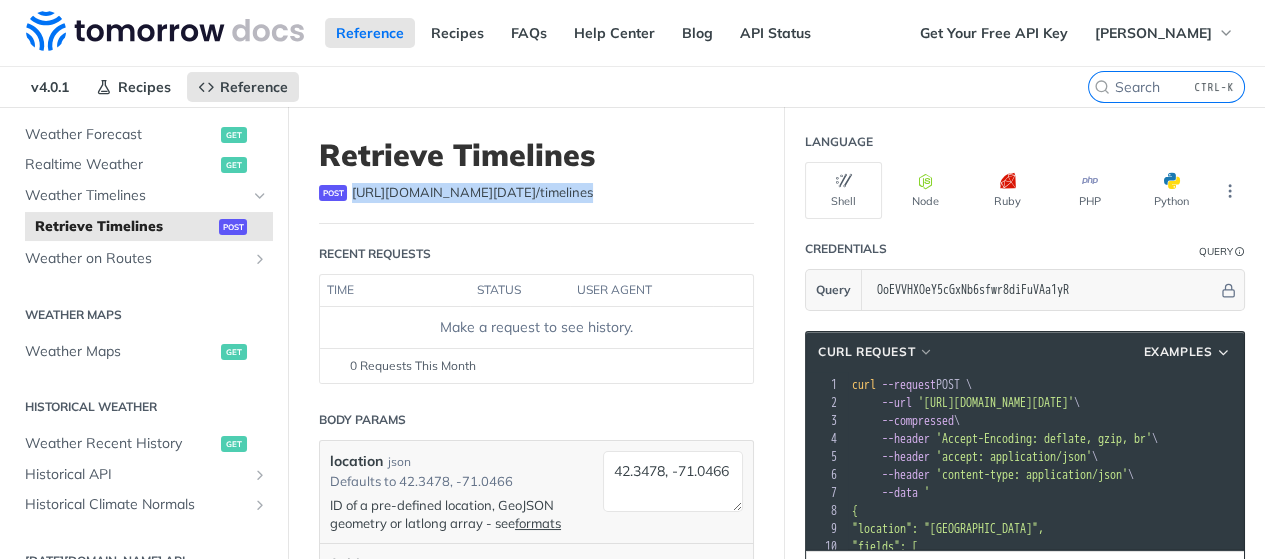 drag, startPoint x: 599, startPoint y: 192, endPoint x: 344, endPoint y: 187, distance: 255.04901 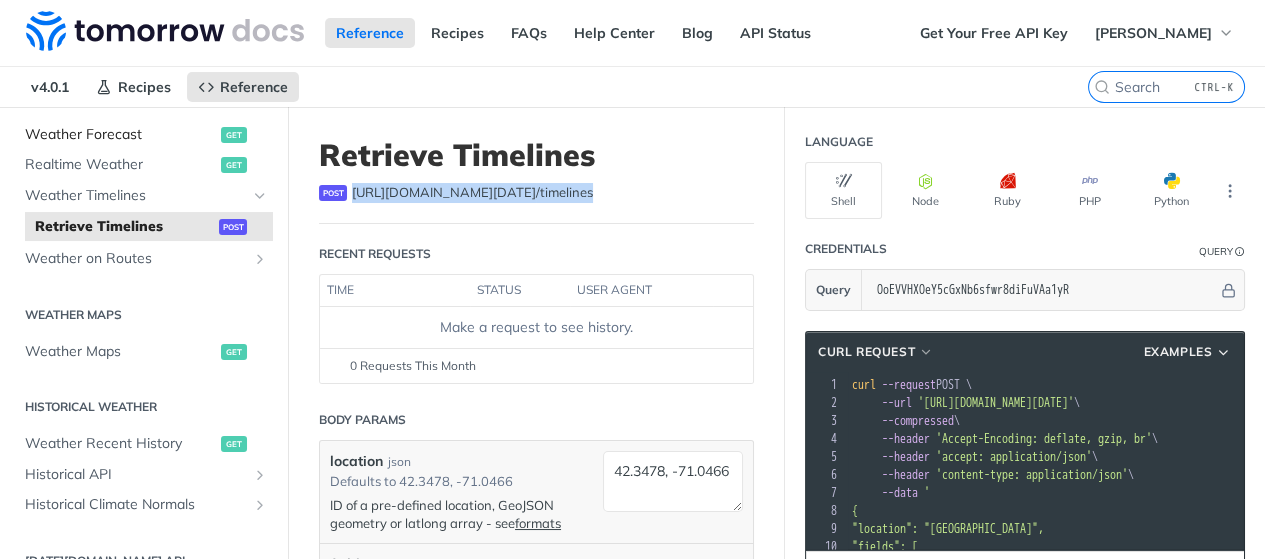 click on "Weather Forecast" at bounding box center (120, 135) 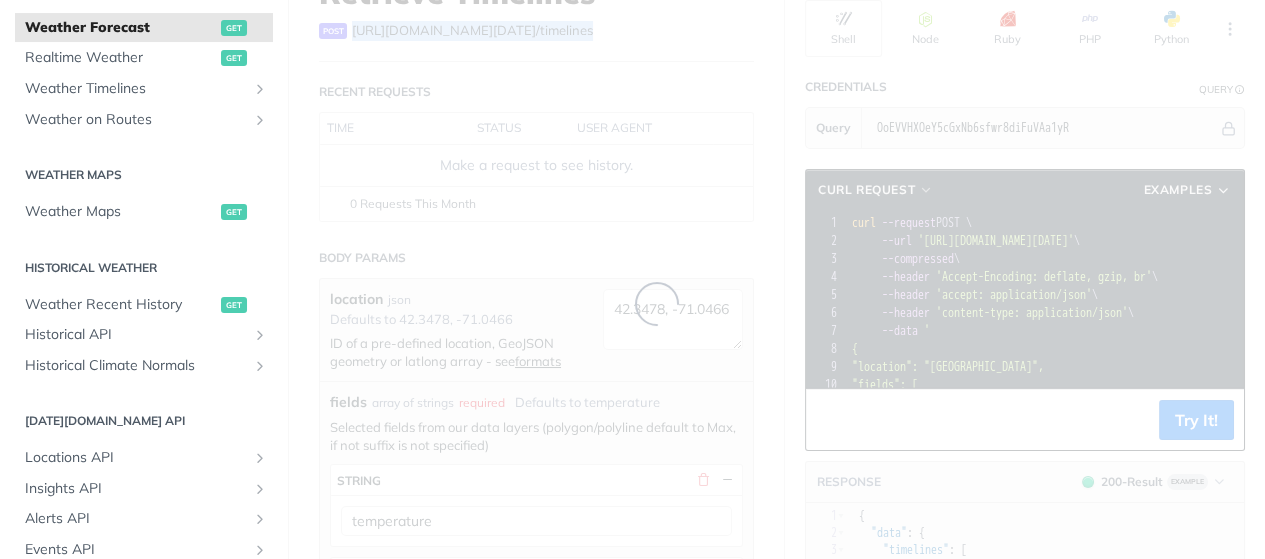 scroll, scrollTop: 166, scrollLeft: 0, axis: vertical 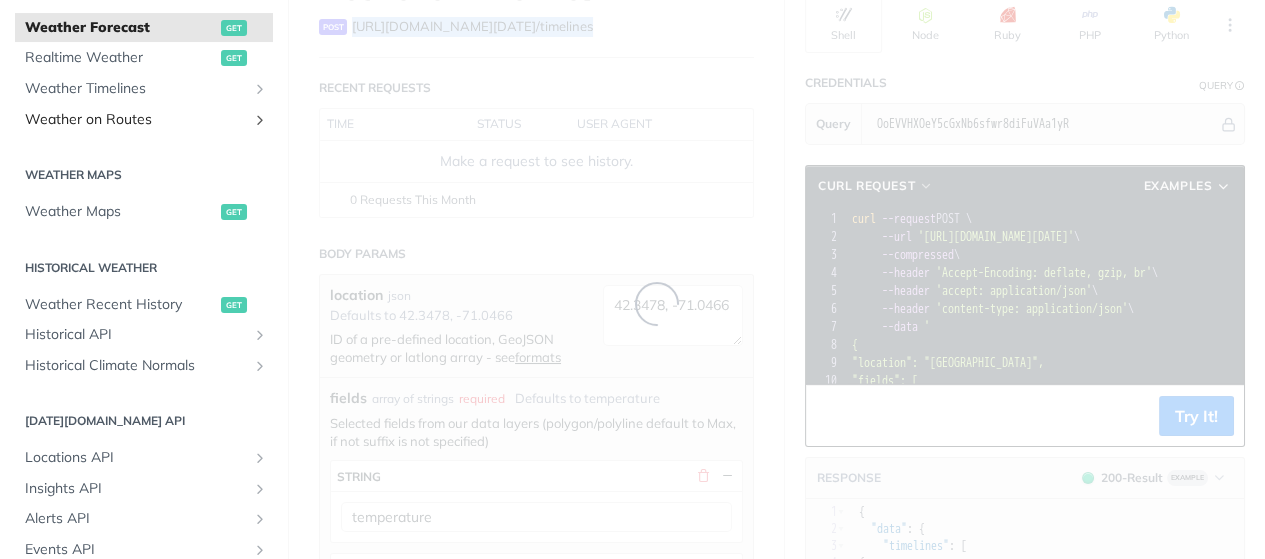 click on "Weather on Routes" at bounding box center (136, 120) 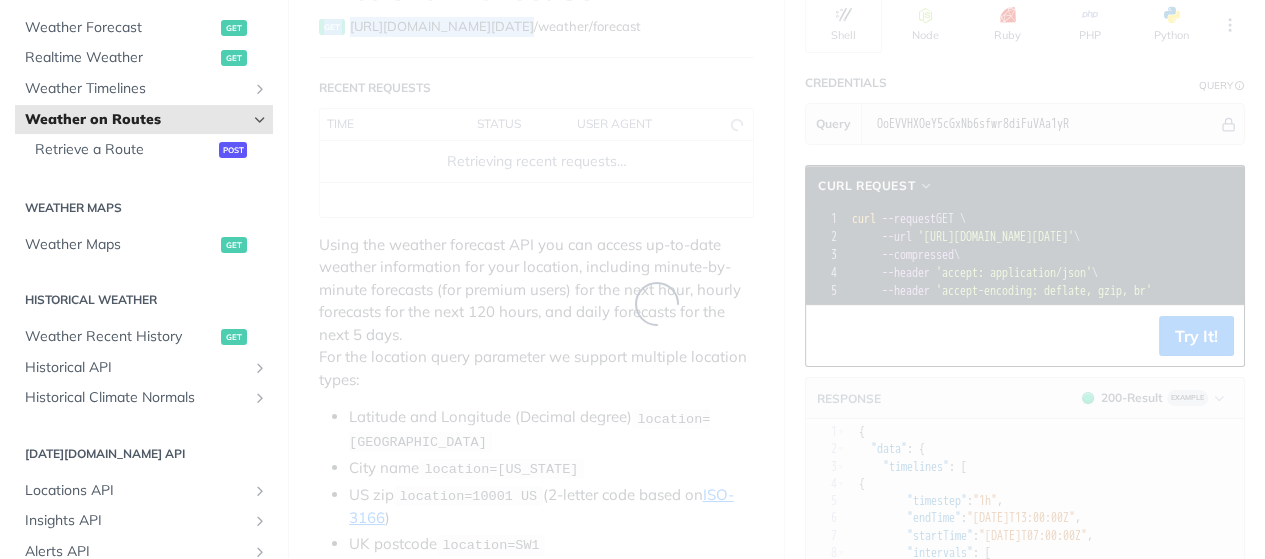 scroll, scrollTop: 0, scrollLeft: 0, axis: both 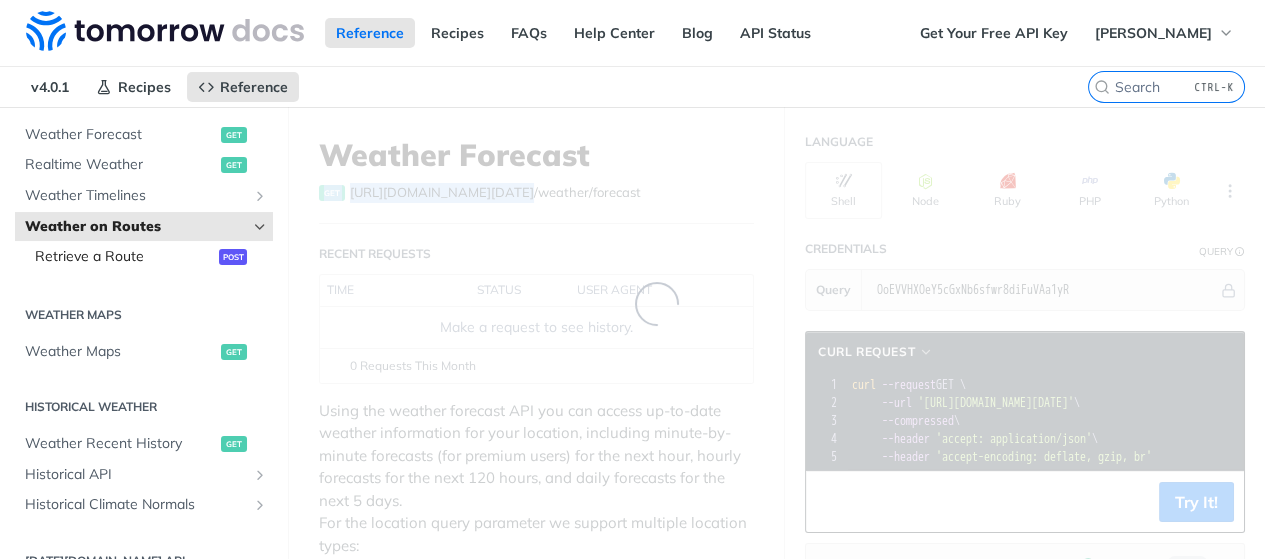 click on "Retrieve a Route" at bounding box center (124, 257) 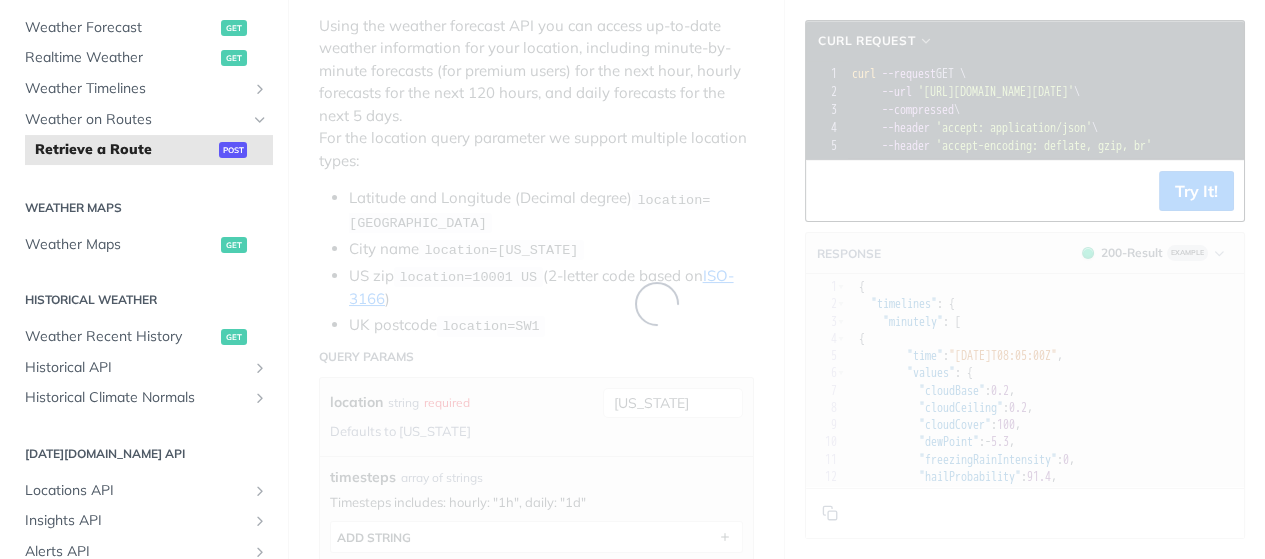 scroll, scrollTop: 386, scrollLeft: 0, axis: vertical 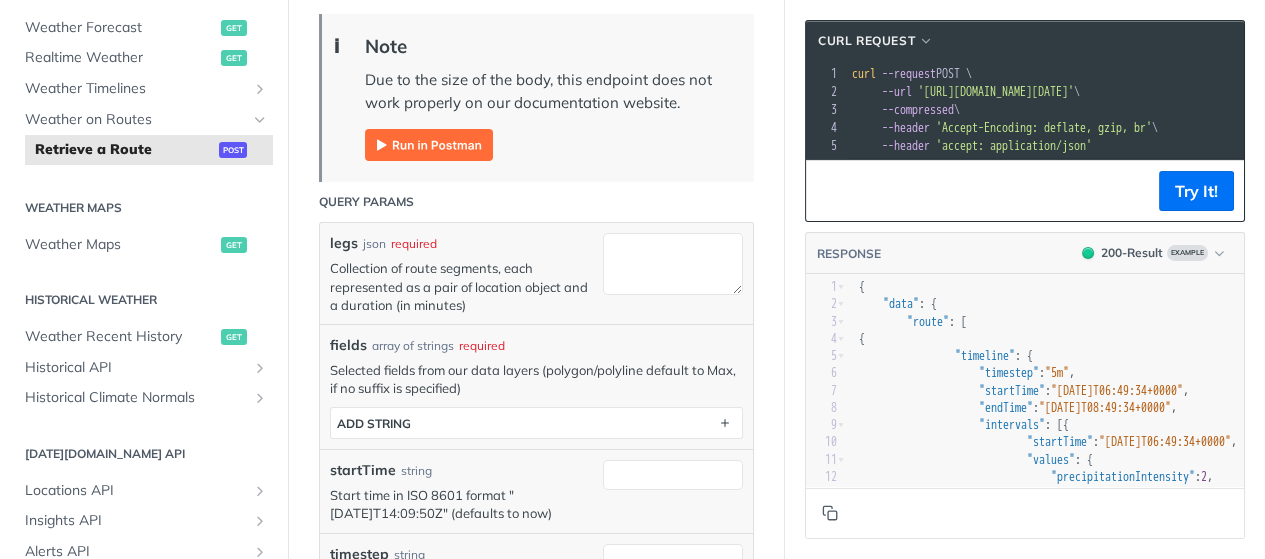 click 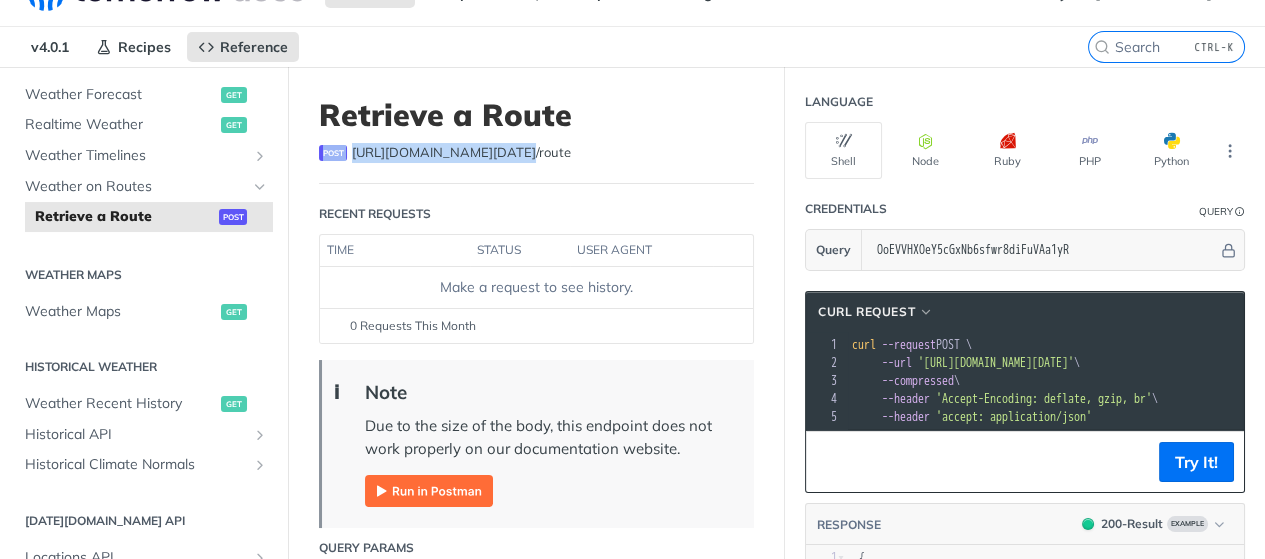 scroll, scrollTop: 40, scrollLeft: 0, axis: vertical 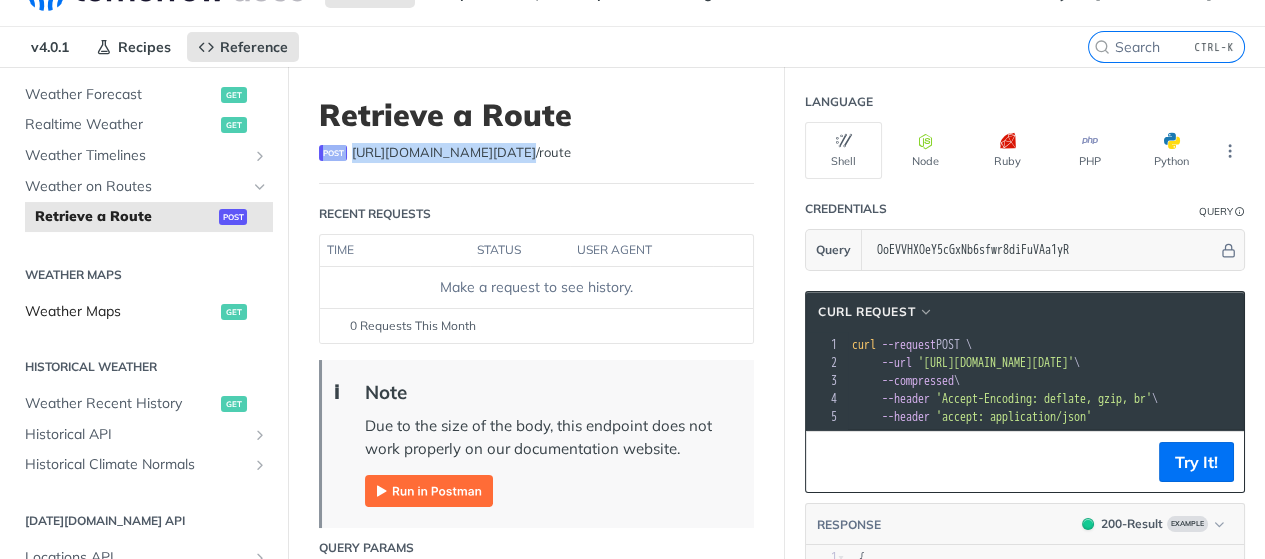 click on "Weather Maps" at bounding box center (120, 312) 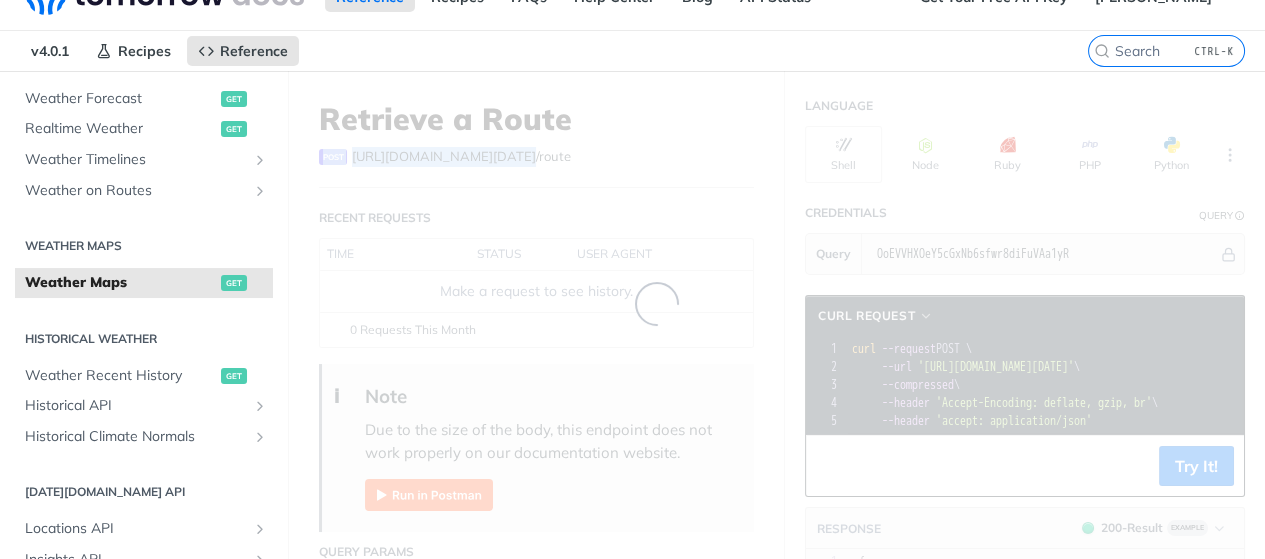 scroll, scrollTop: 0, scrollLeft: 0, axis: both 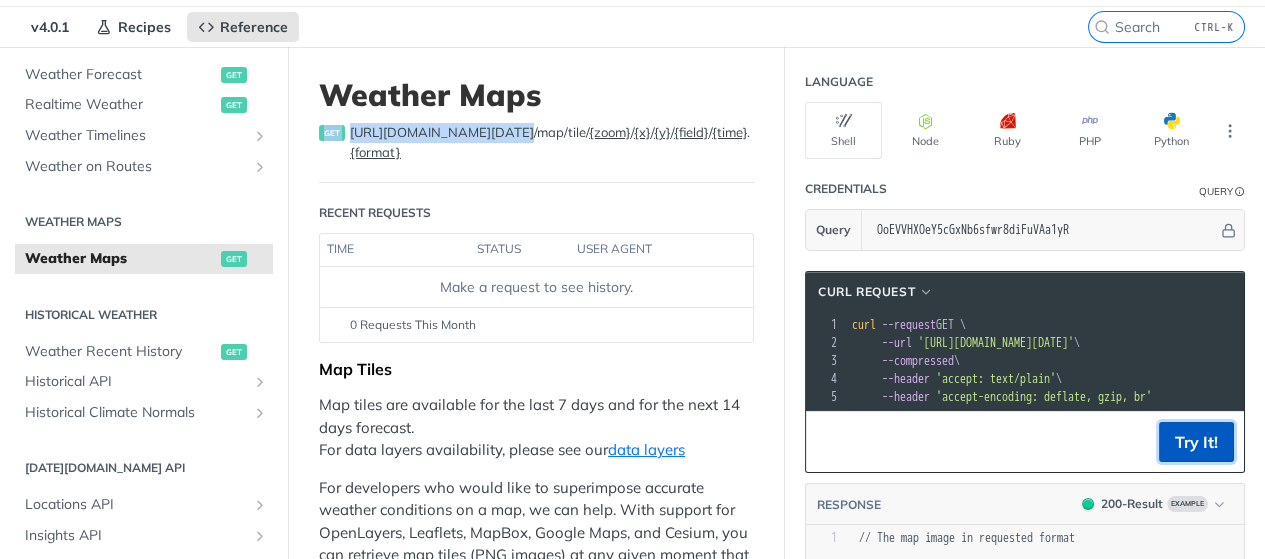 click on "Try It!" at bounding box center [1196, 442] 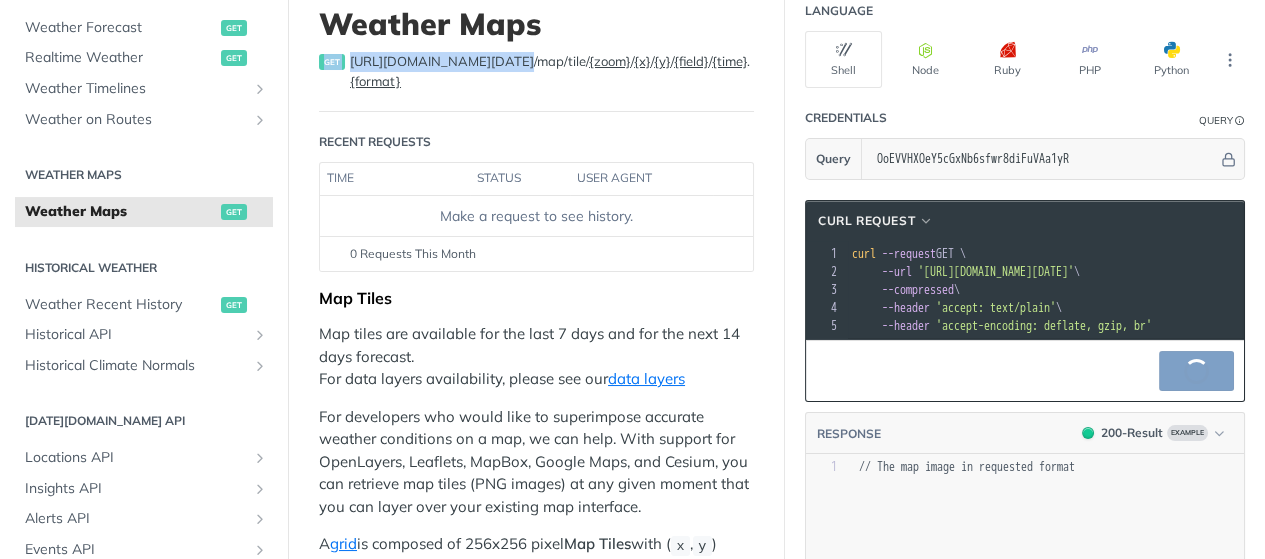 scroll, scrollTop: 126, scrollLeft: 0, axis: vertical 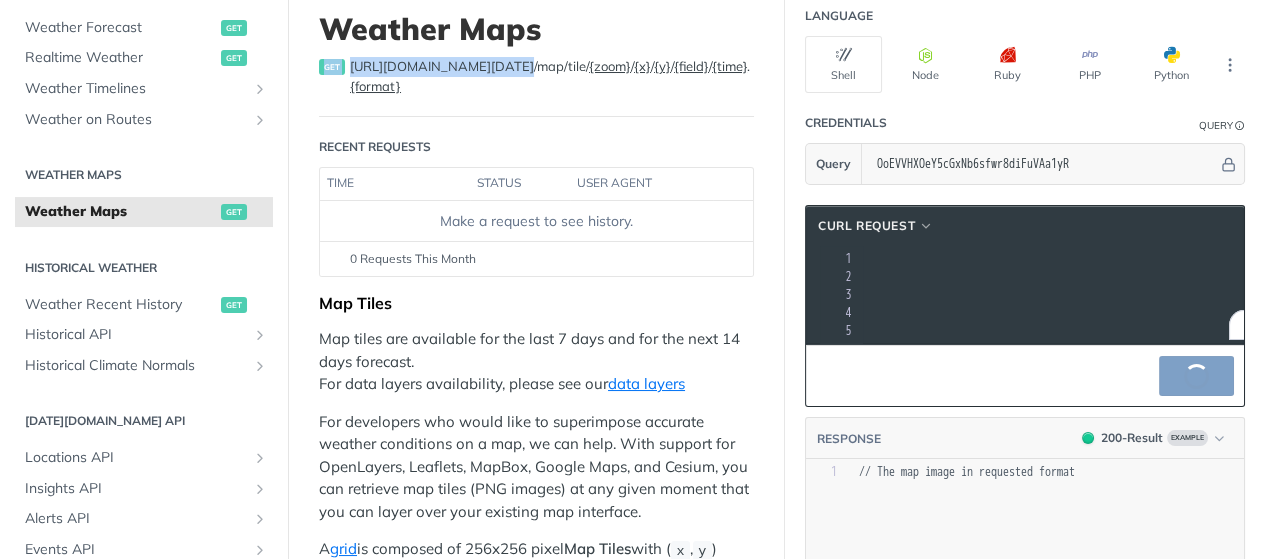 drag, startPoint x: 932, startPoint y: 278, endPoint x: 1223, endPoint y: 268, distance: 291.17178 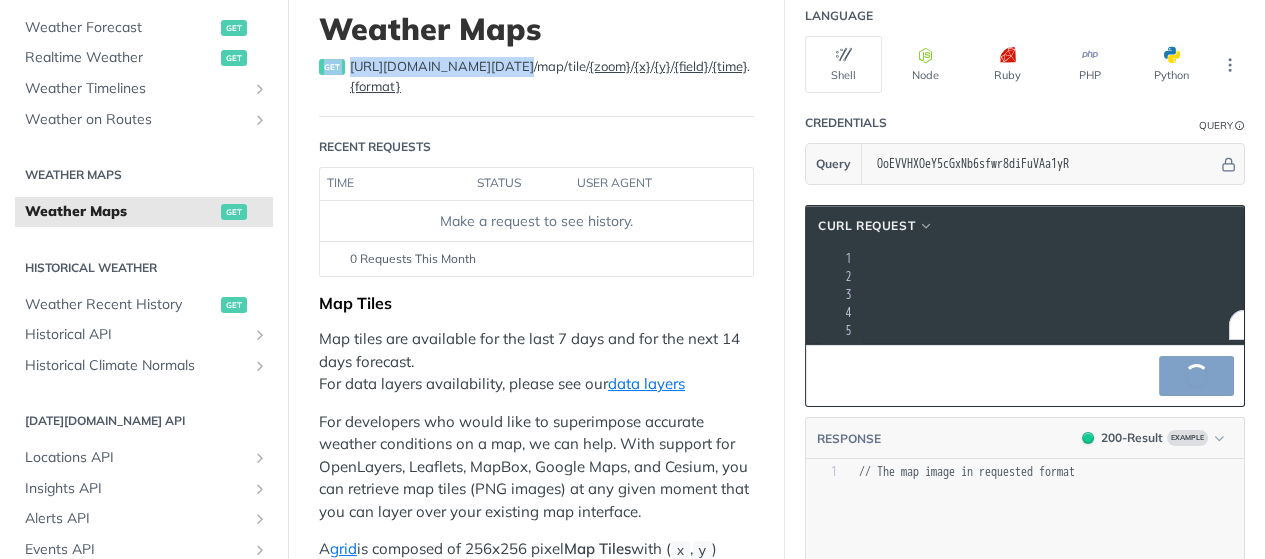 click on "'https://api.tomorrow.io/v4/map/tile/5/2/3/precipitationIntensity/now.png?apikey=OoEVVHXOeY5cGxNb6sfwr8diFuVAa1yR'" at bounding box center (562, 277) 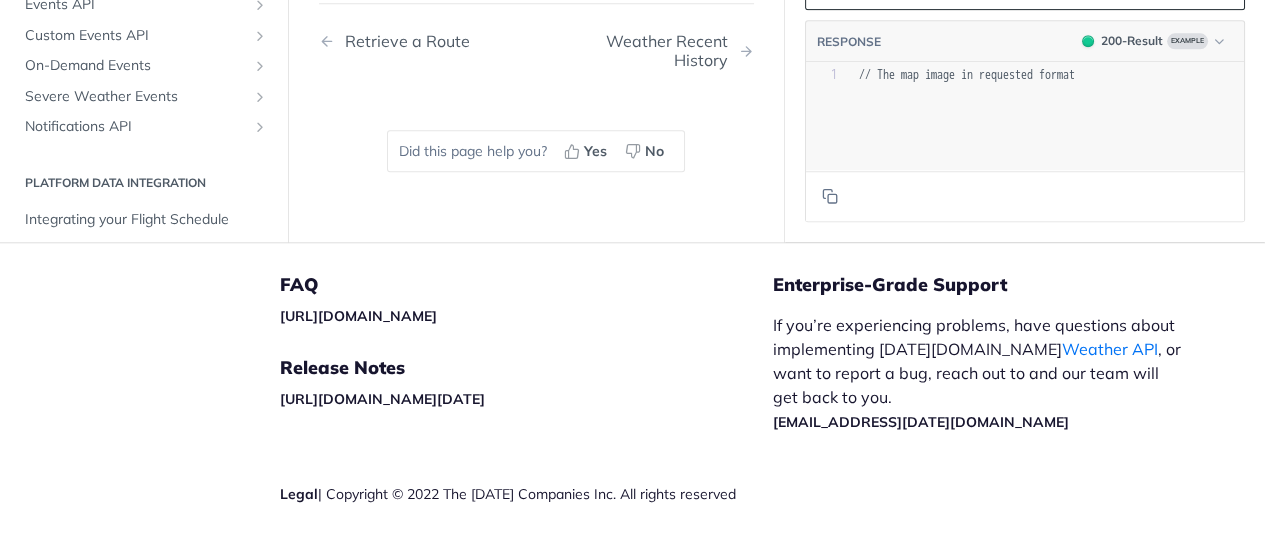 scroll, scrollTop: 769, scrollLeft: 0, axis: vertical 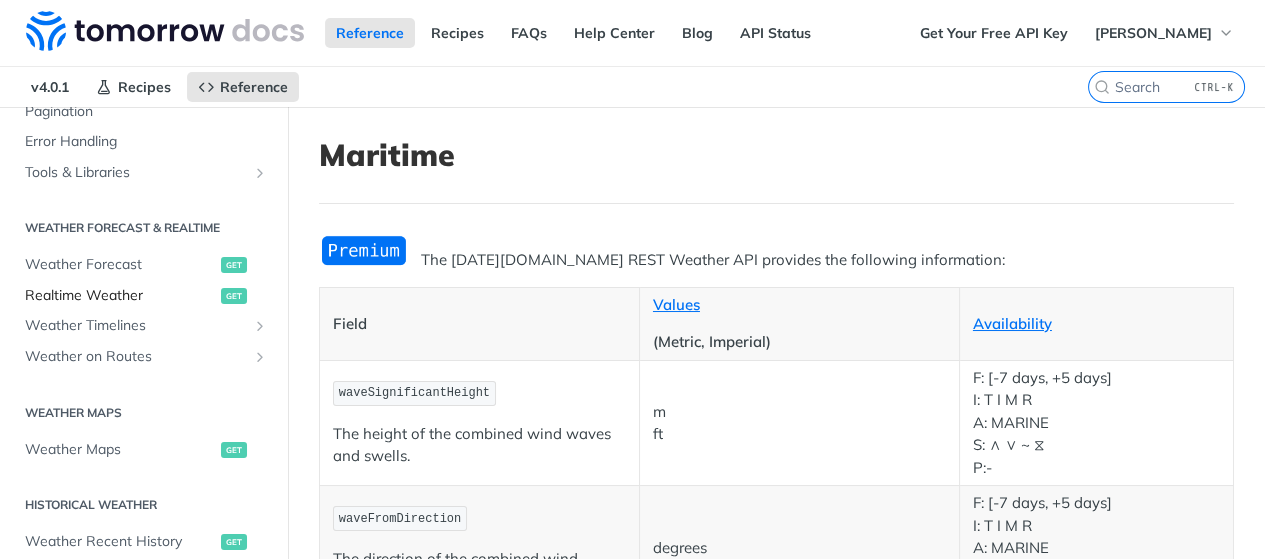 click on "Realtime Weather" at bounding box center [120, 296] 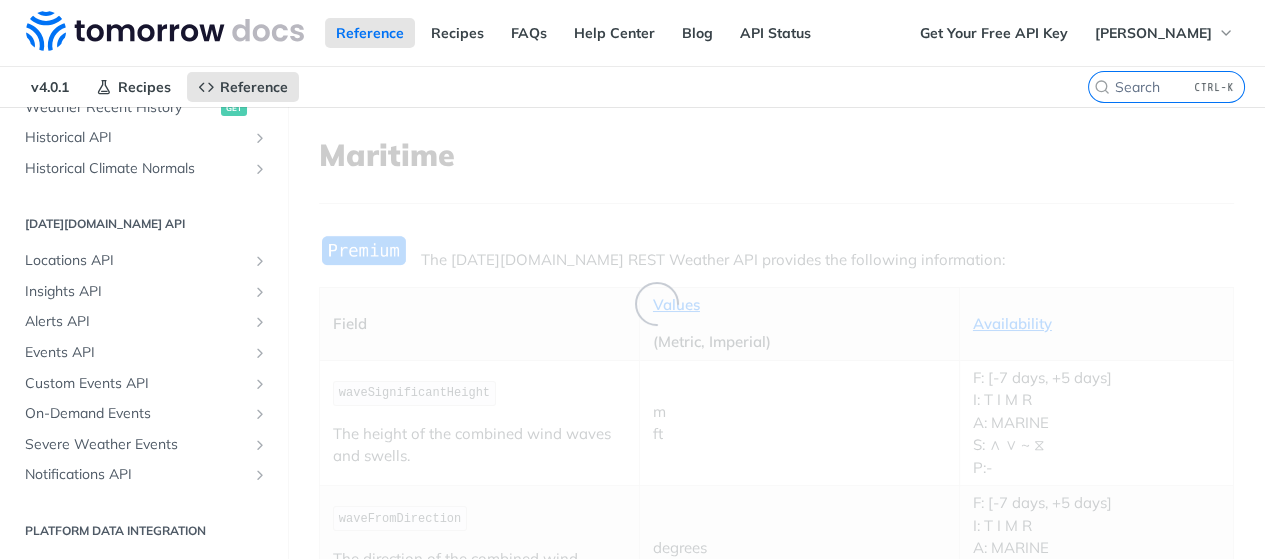 scroll, scrollTop: 335, scrollLeft: 0, axis: vertical 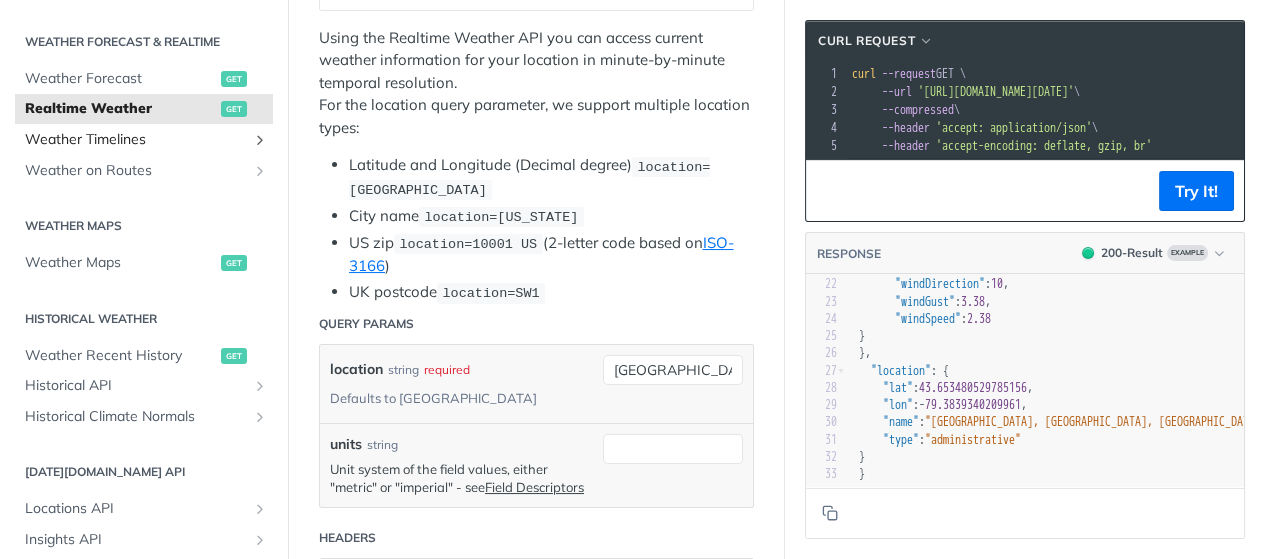 click on "Weather Timelines" at bounding box center [144, 140] 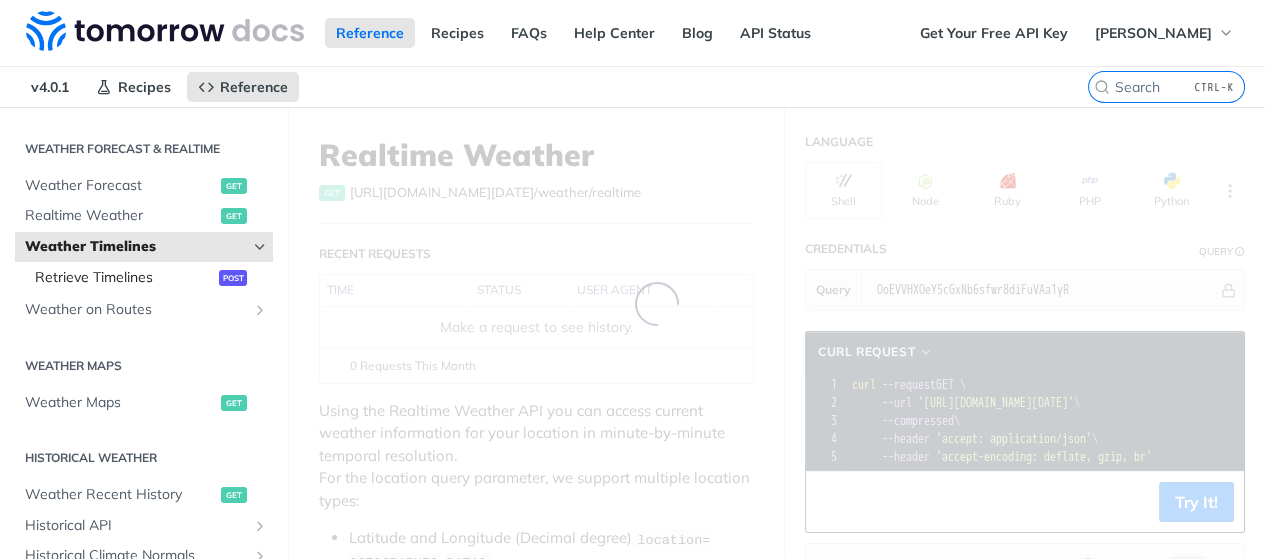 click on "Retrieve Timelines" at bounding box center [124, 278] 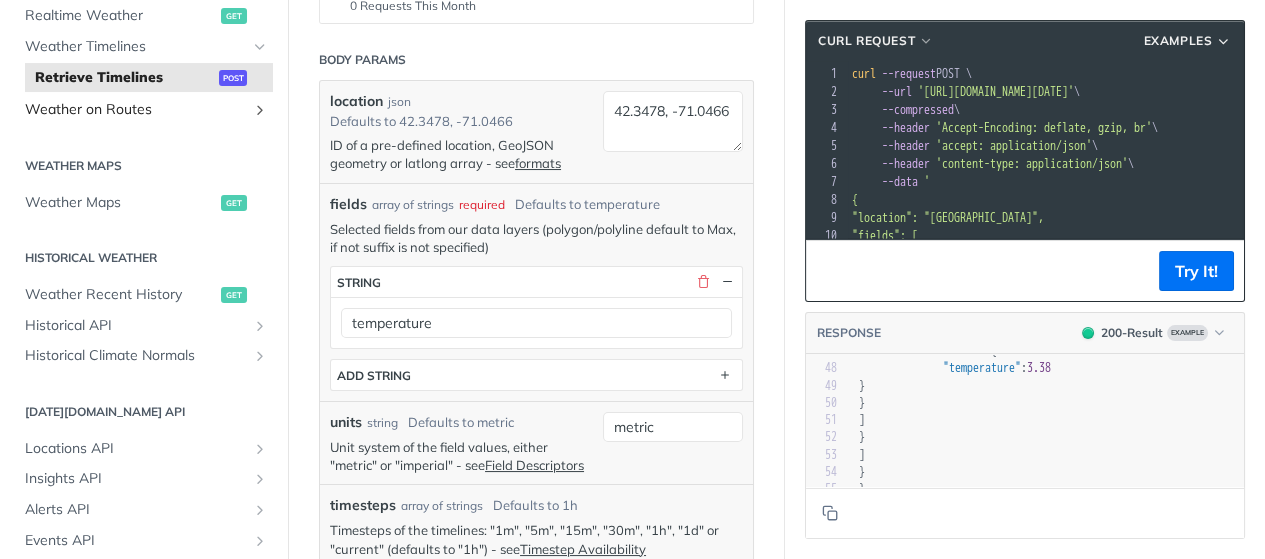 click on "Weather on Routes" at bounding box center [136, 110] 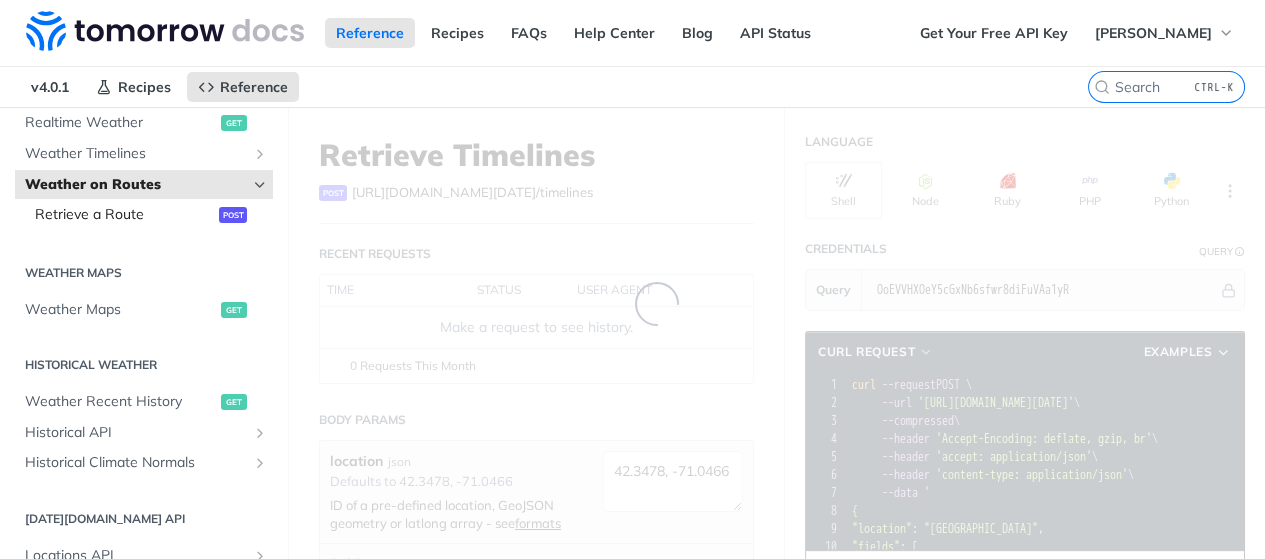 click on "Retrieve a Route post" at bounding box center (149, 215) 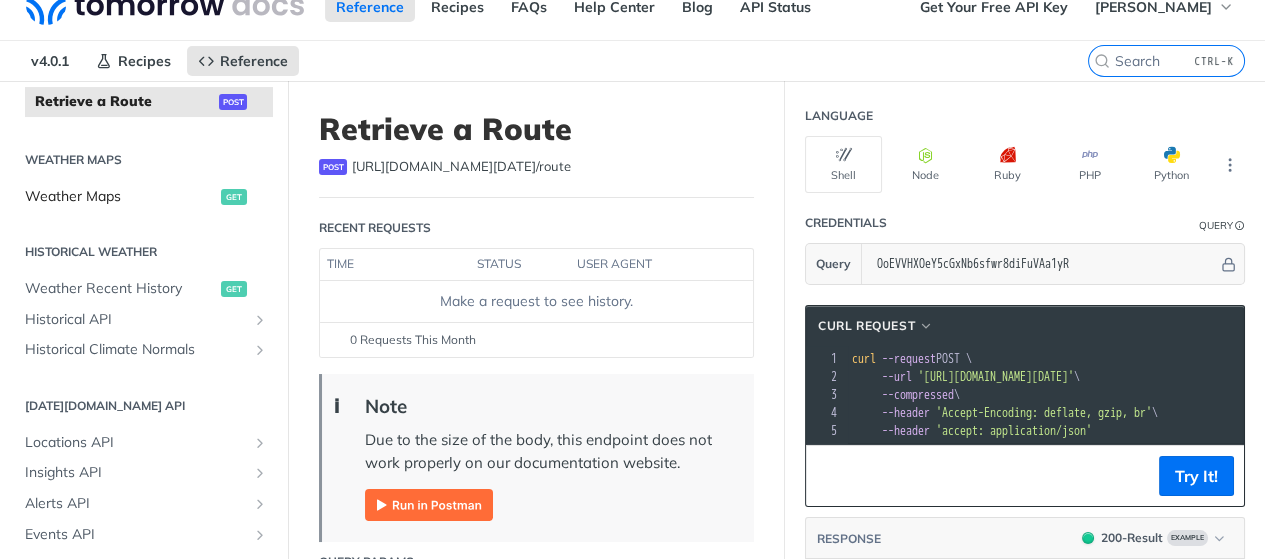 click on "Weather Maps" at bounding box center [120, 197] 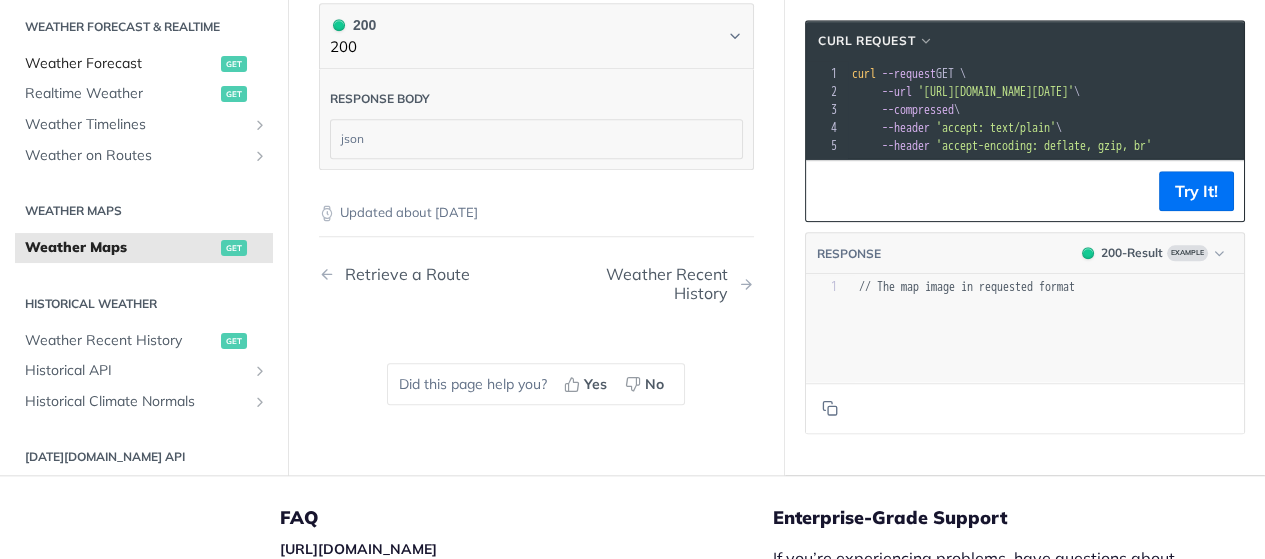 click on "Weather Forecast" at bounding box center [120, 64] 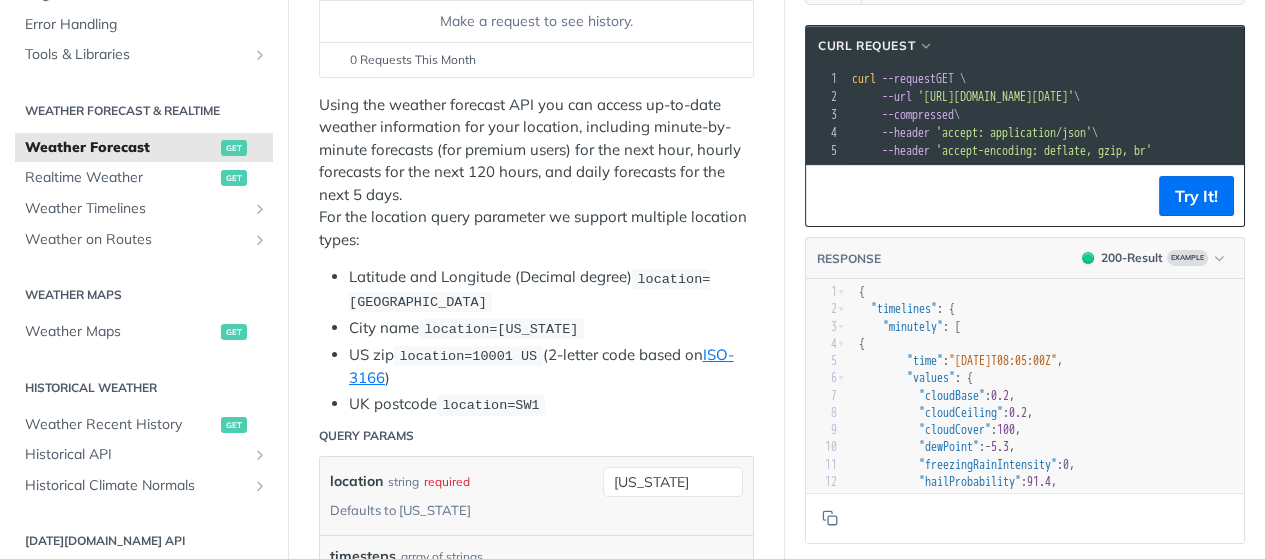 scroll, scrollTop: 306, scrollLeft: 0, axis: vertical 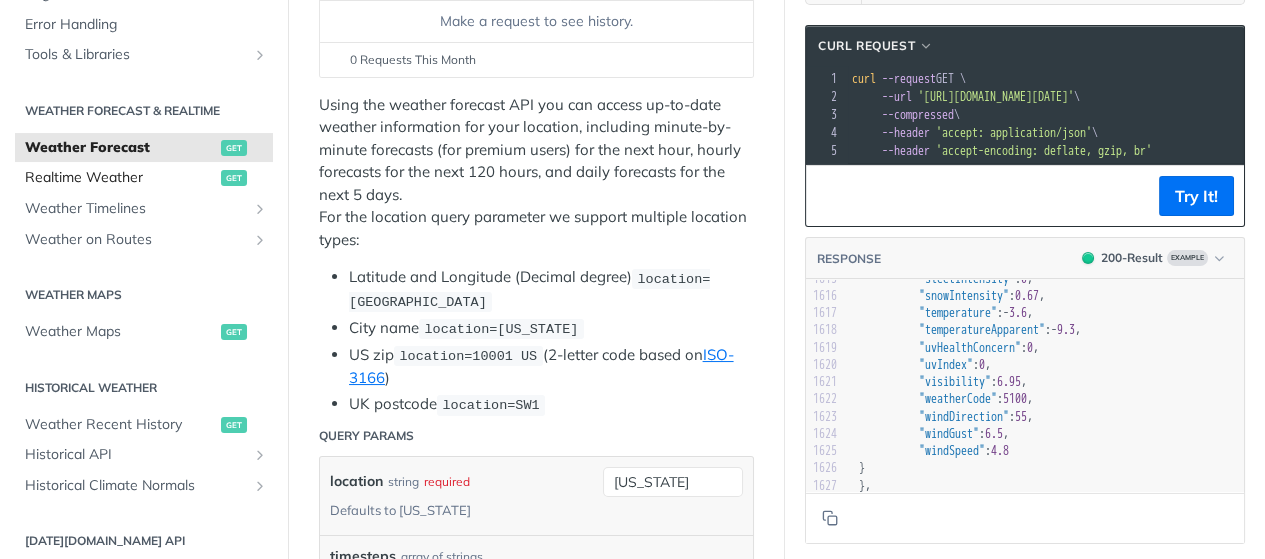 click on "Realtime Weather" at bounding box center [120, 178] 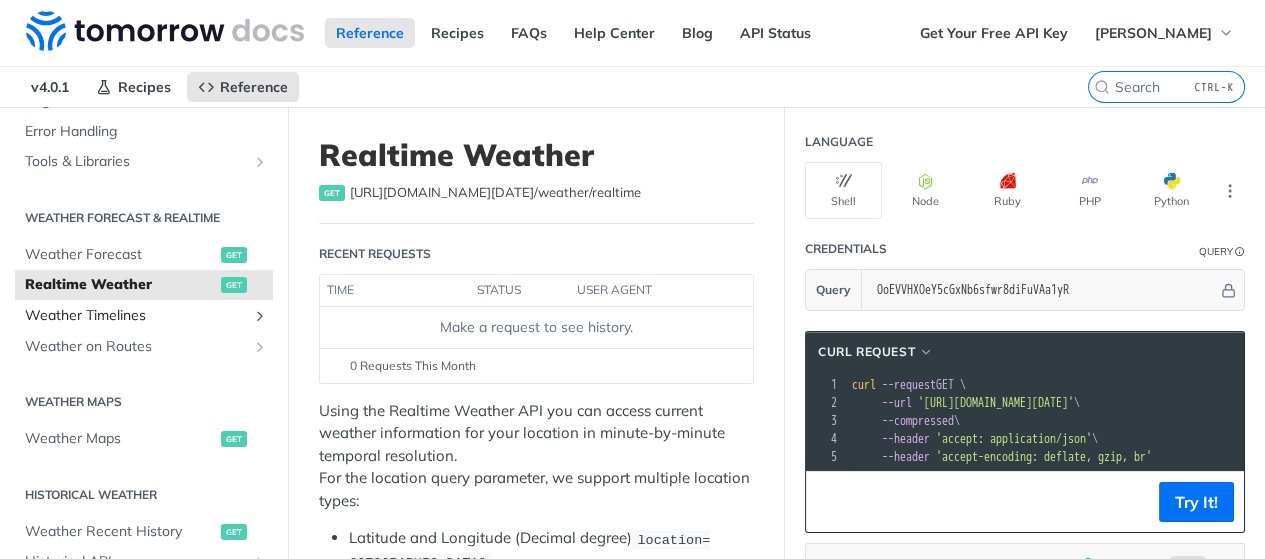 click on "Weather Timelines" at bounding box center [136, 316] 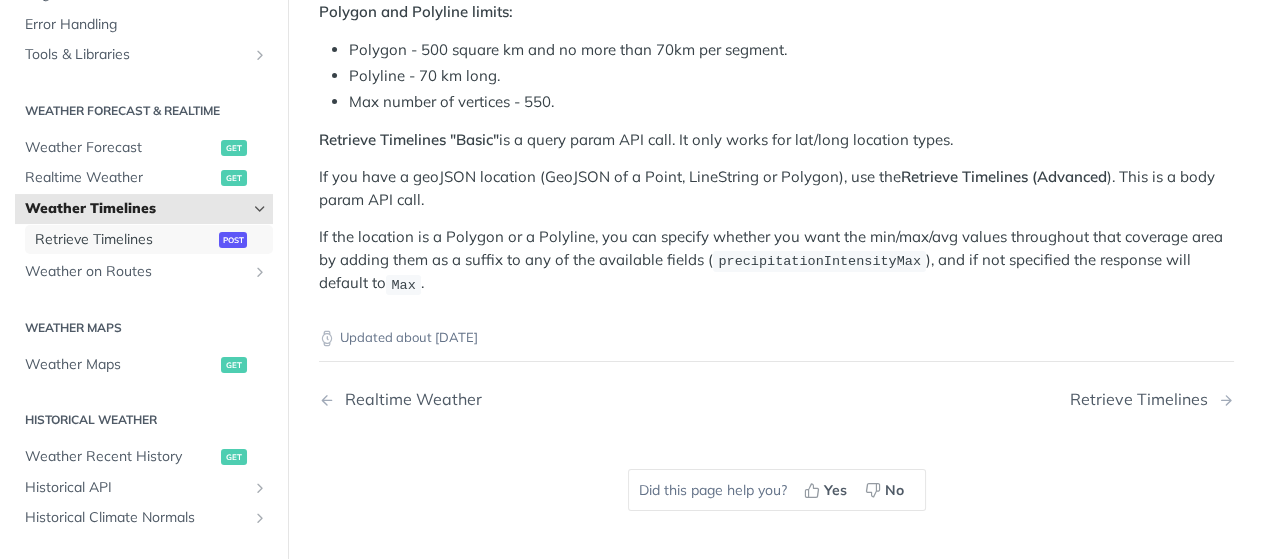 click on "Retrieve Timelines" at bounding box center (124, 240) 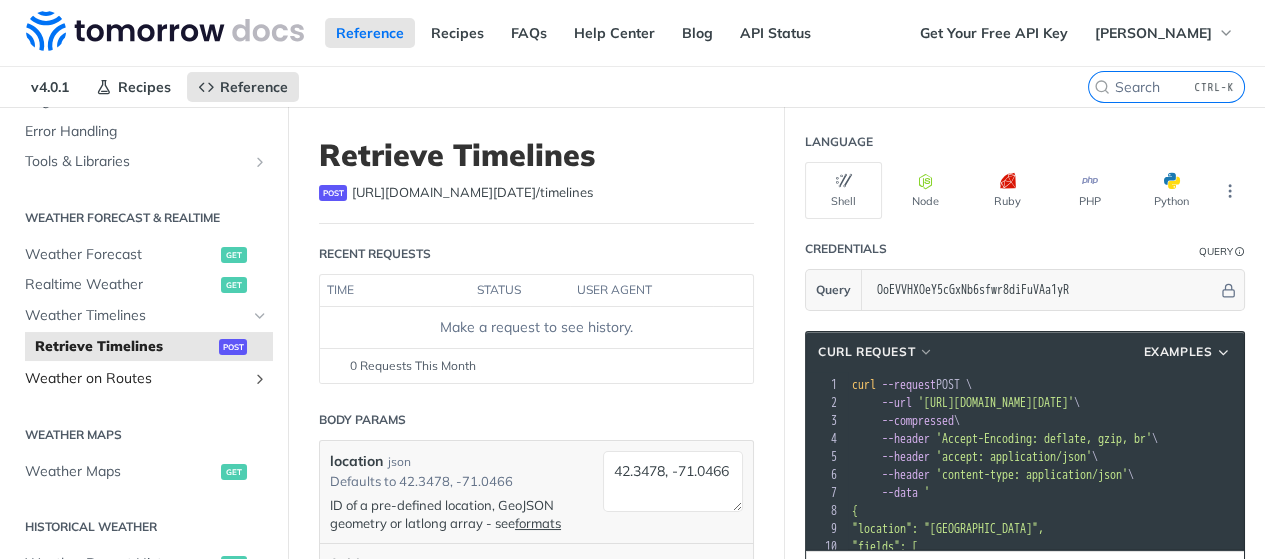 click on "Weather on Routes" at bounding box center (136, 379) 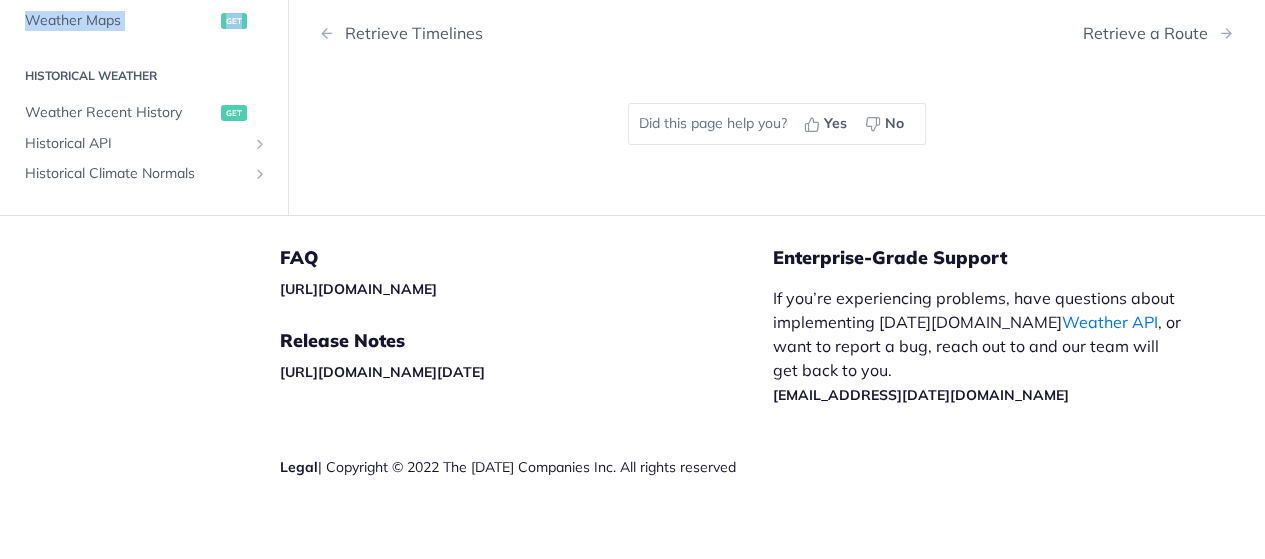 drag, startPoint x: 8, startPoint y: 98, endPoint x: 260, endPoint y: 377, distance: 375.95877 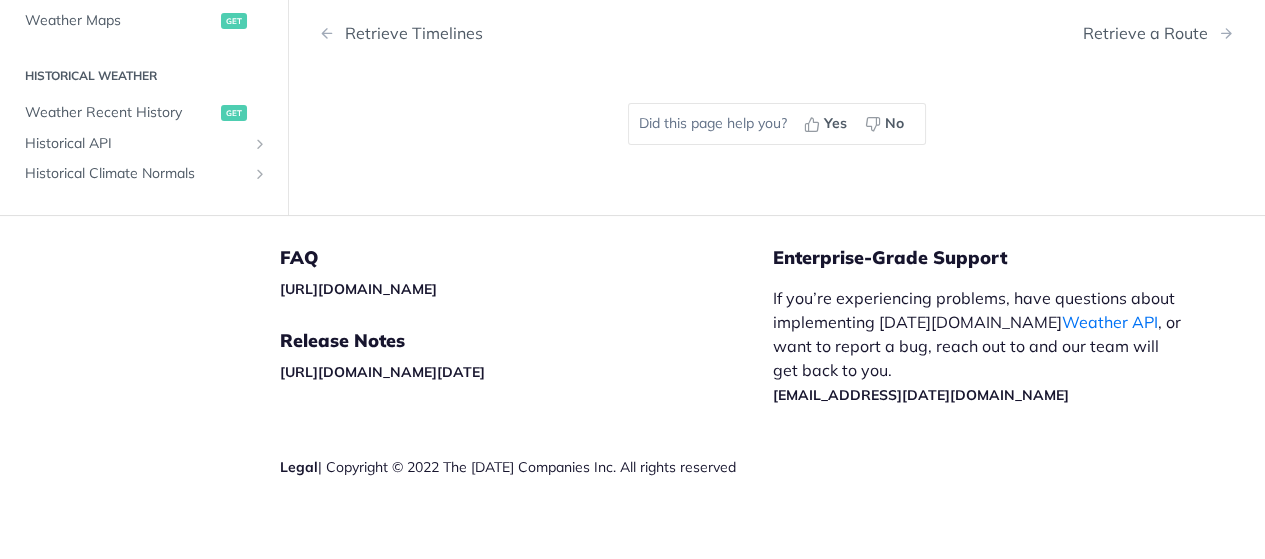 click on ""duration"" at bounding box center [5664, -149] 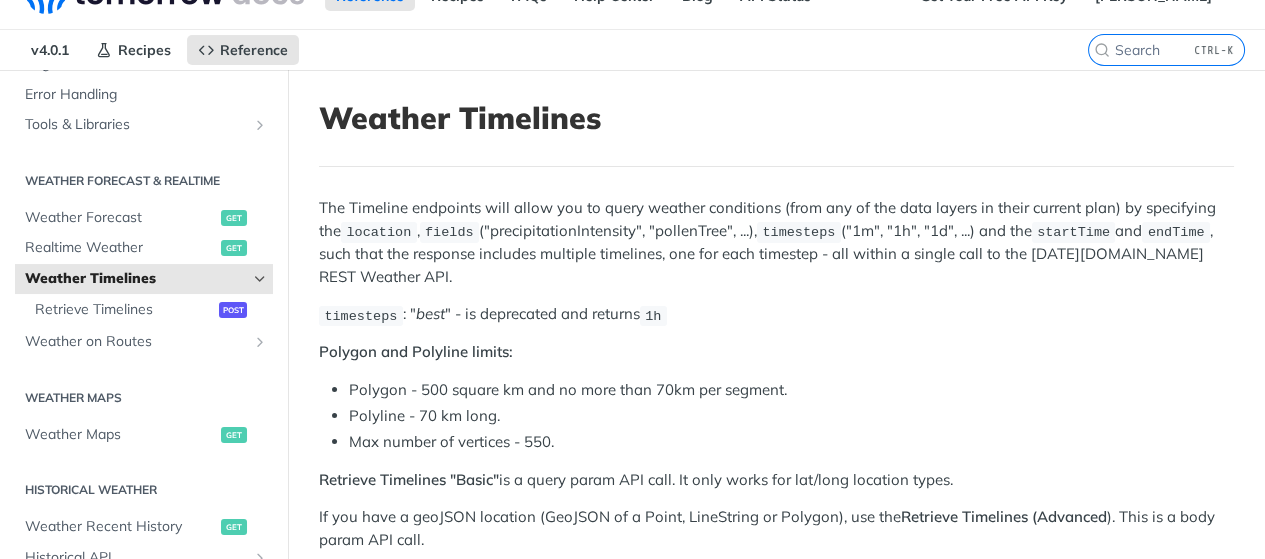 scroll, scrollTop: 40, scrollLeft: 0, axis: vertical 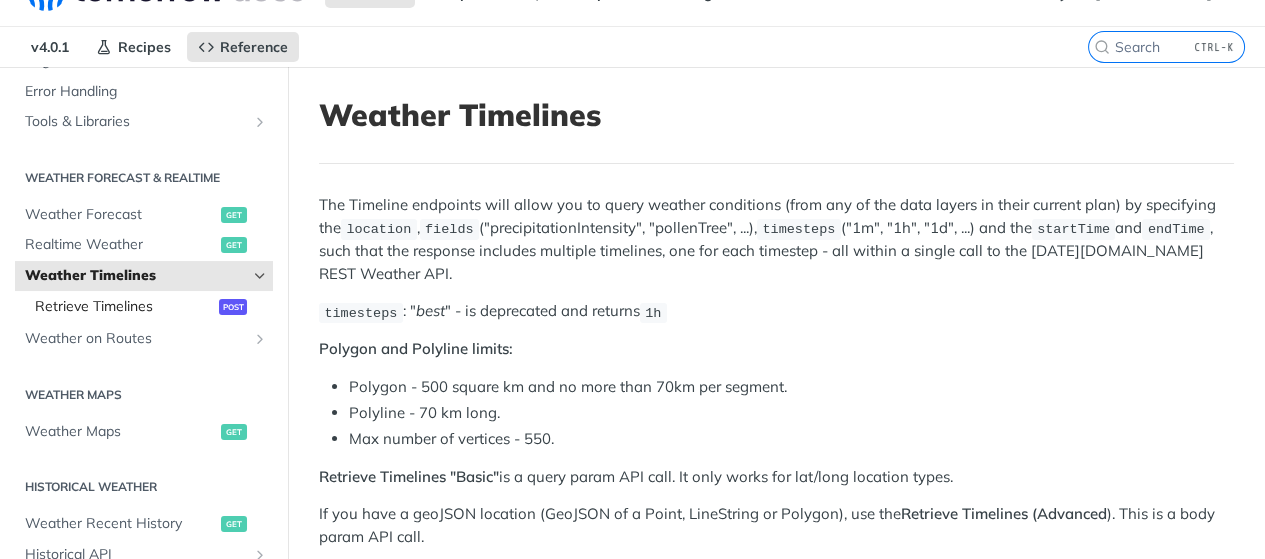 click on "Retrieve Timelines" at bounding box center (124, 307) 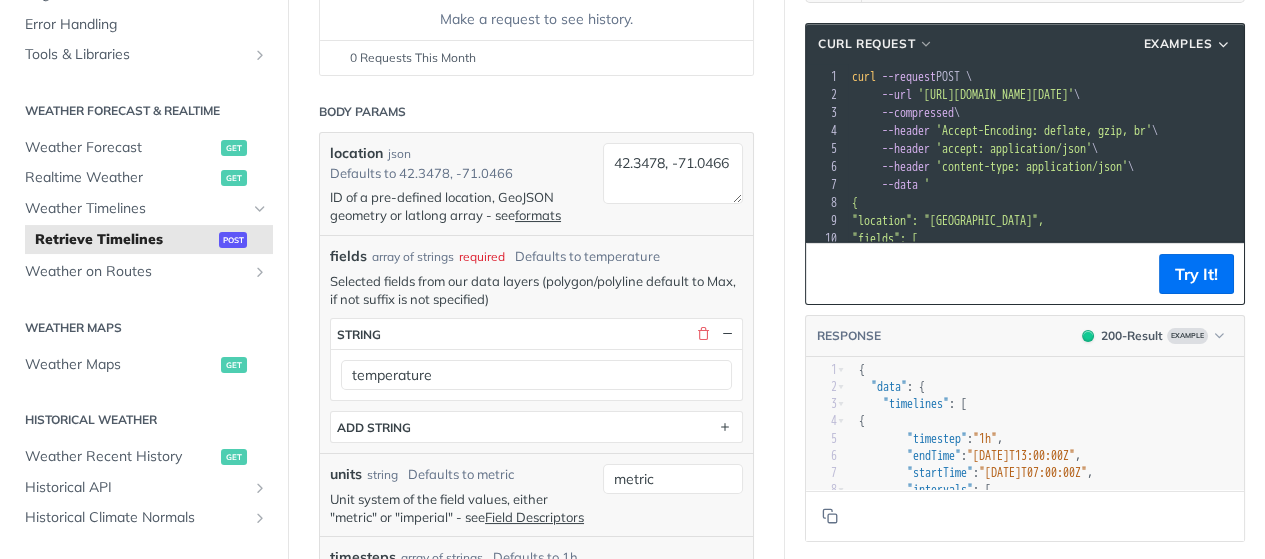 scroll, scrollTop: 313, scrollLeft: 0, axis: vertical 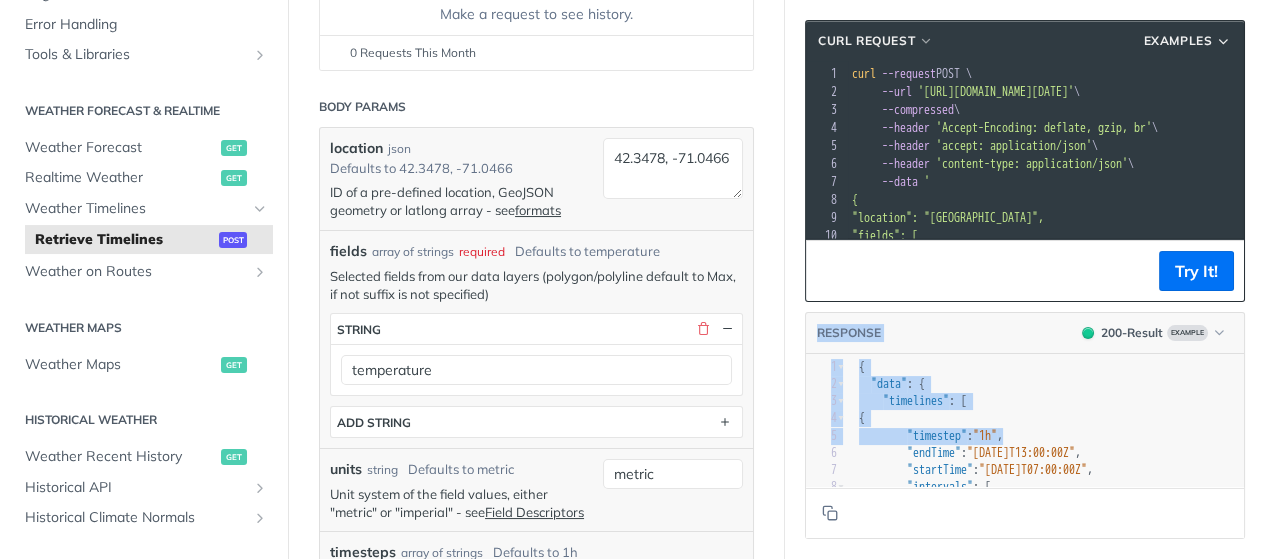 drag, startPoint x: 814, startPoint y: 330, endPoint x: 1159, endPoint y: 437, distance: 361.21185 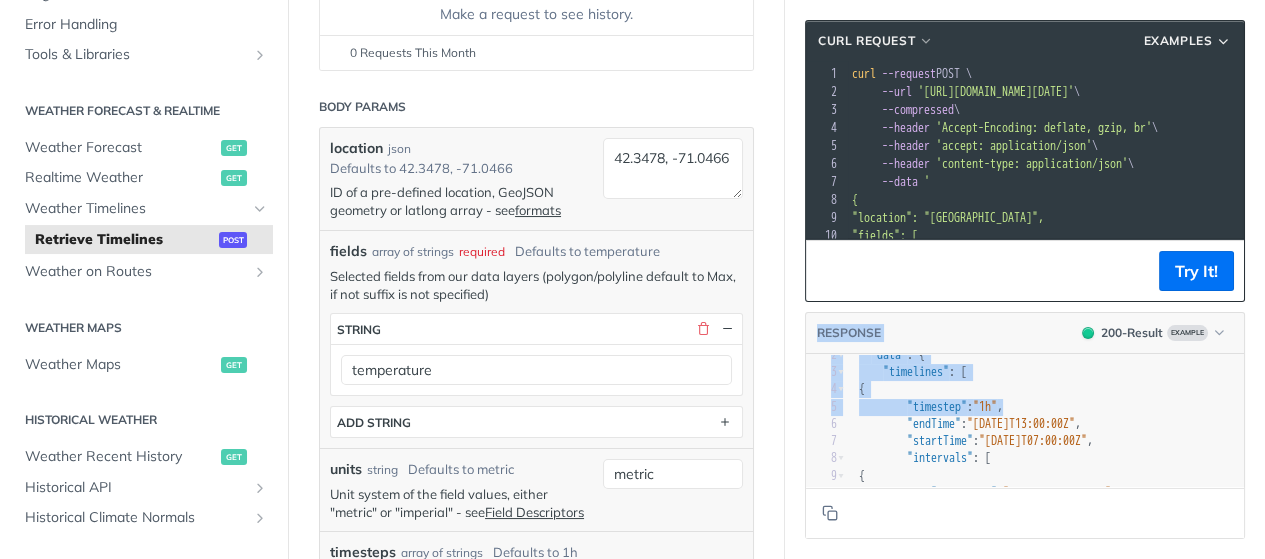 scroll, scrollTop: 146, scrollLeft: 0, axis: vertical 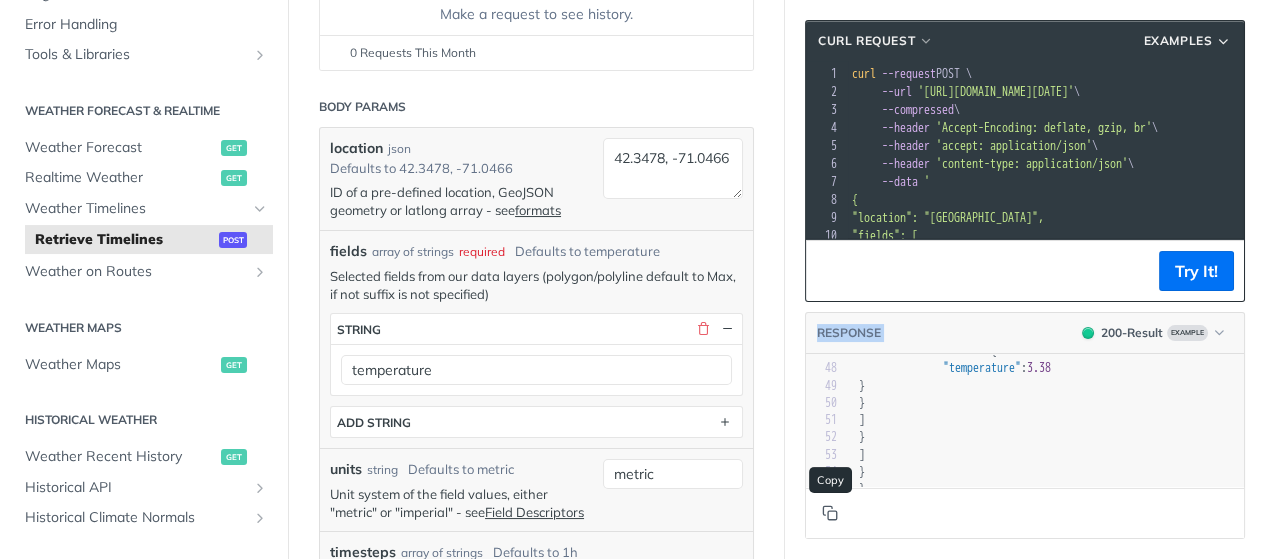 click 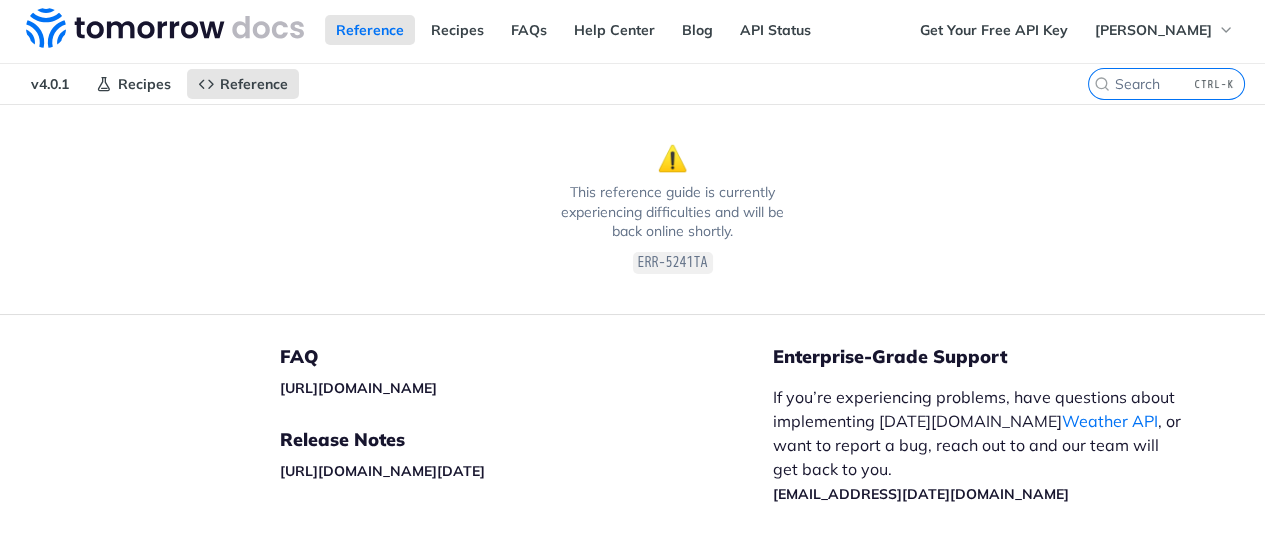 scroll, scrollTop: 0, scrollLeft: 0, axis: both 